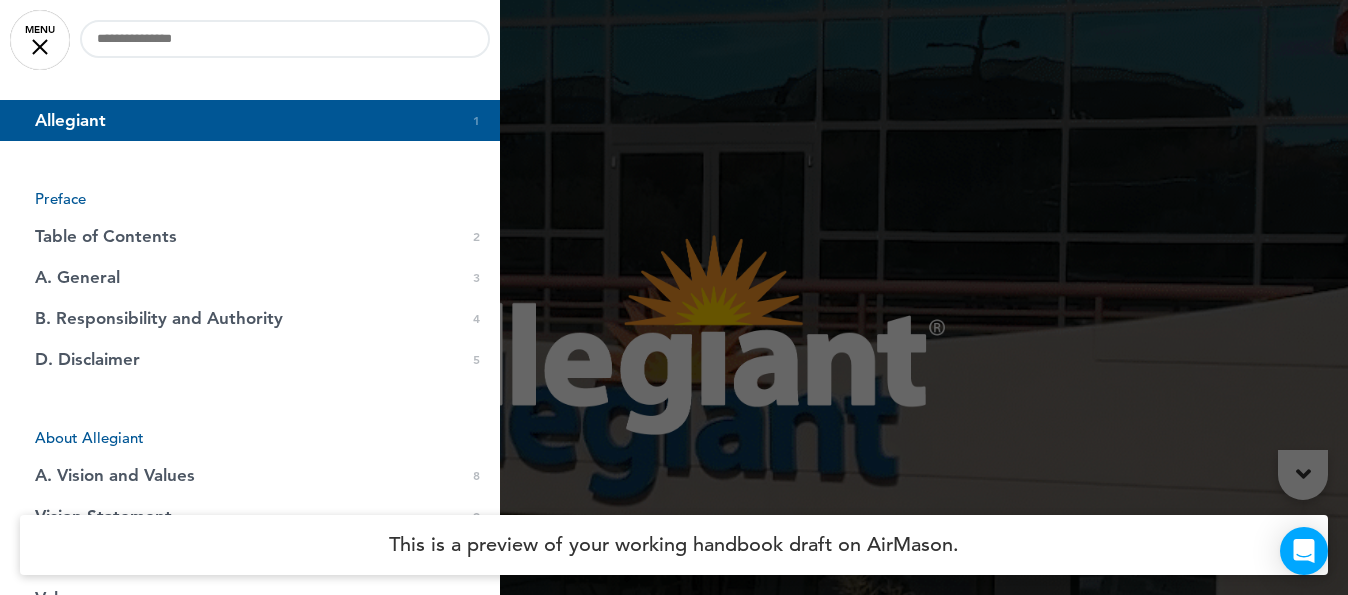 scroll, scrollTop: 0, scrollLeft: 0, axis: both 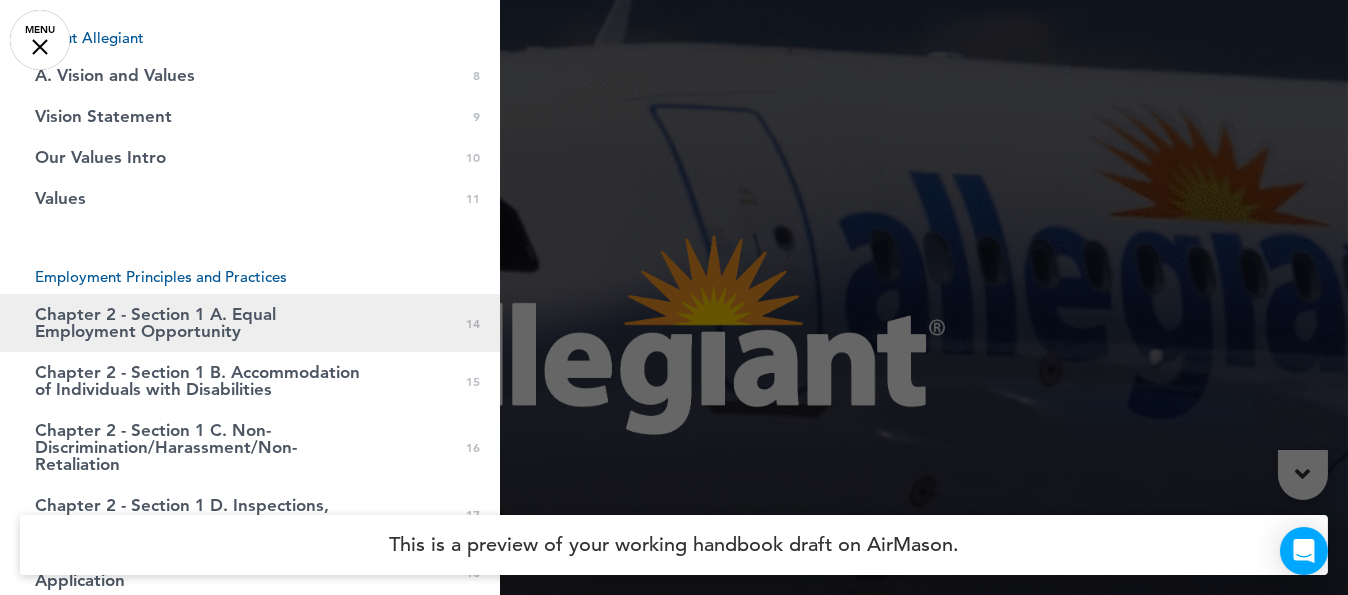 click on "Chapter 2 - Section 1 A. Equal Employment Opportunity" at bounding box center (200, 323) 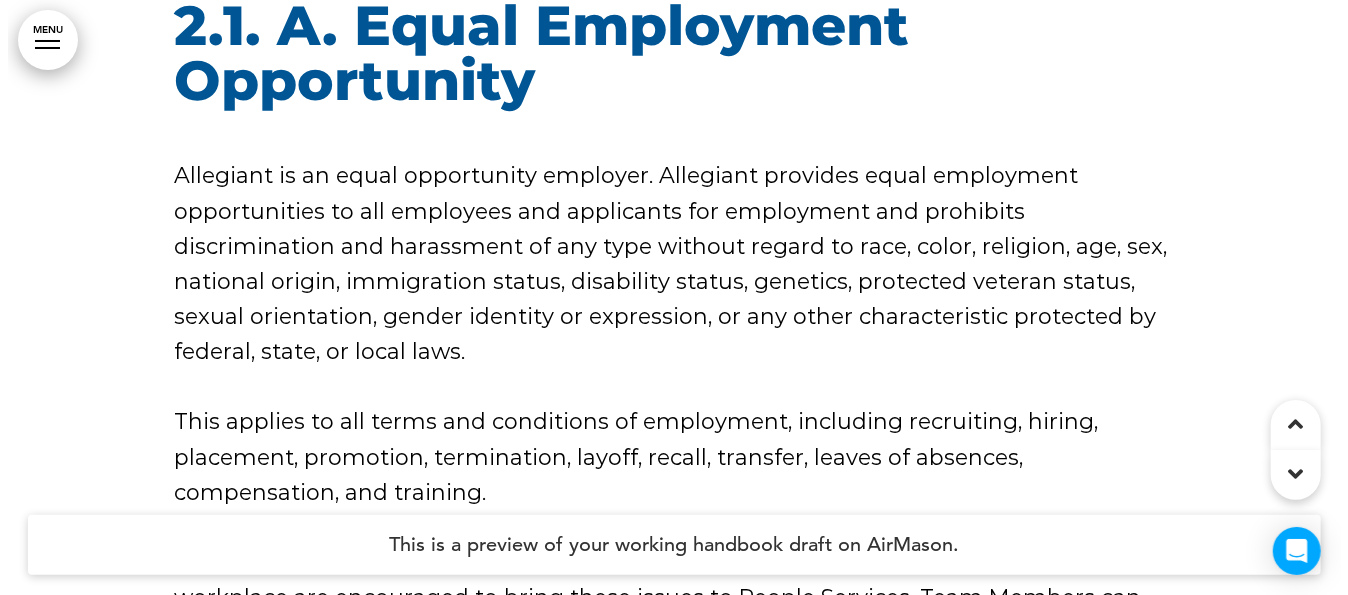 scroll, scrollTop: 10274, scrollLeft: 0, axis: vertical 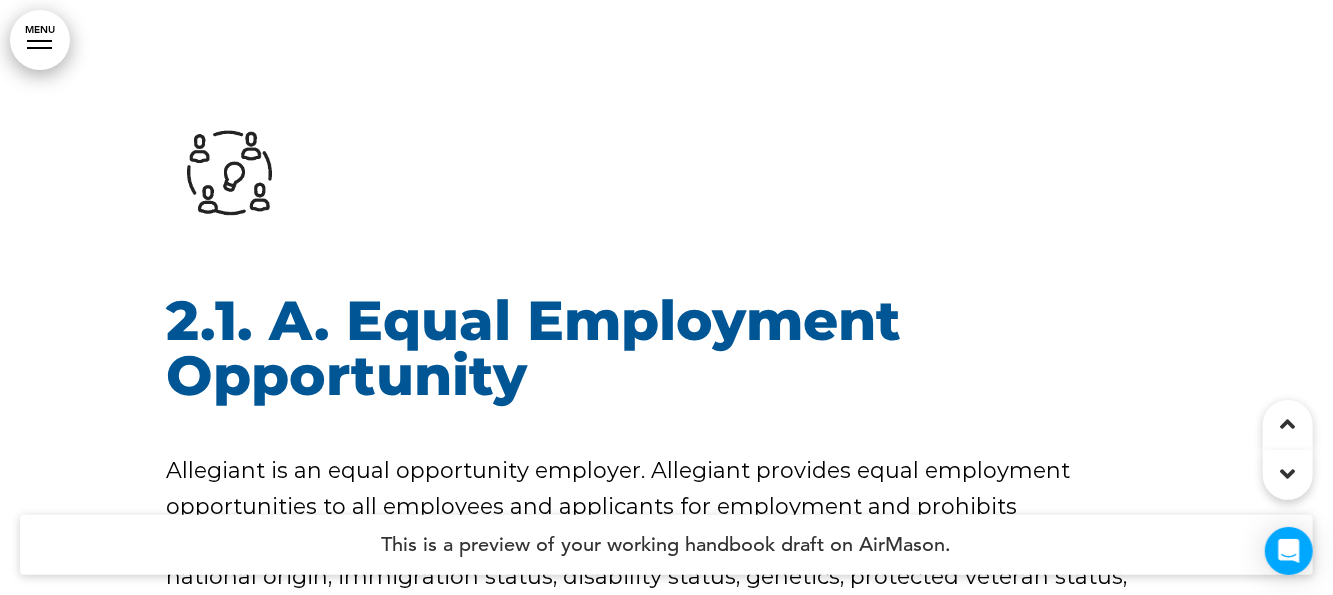 click at bounding box center (39, 41) 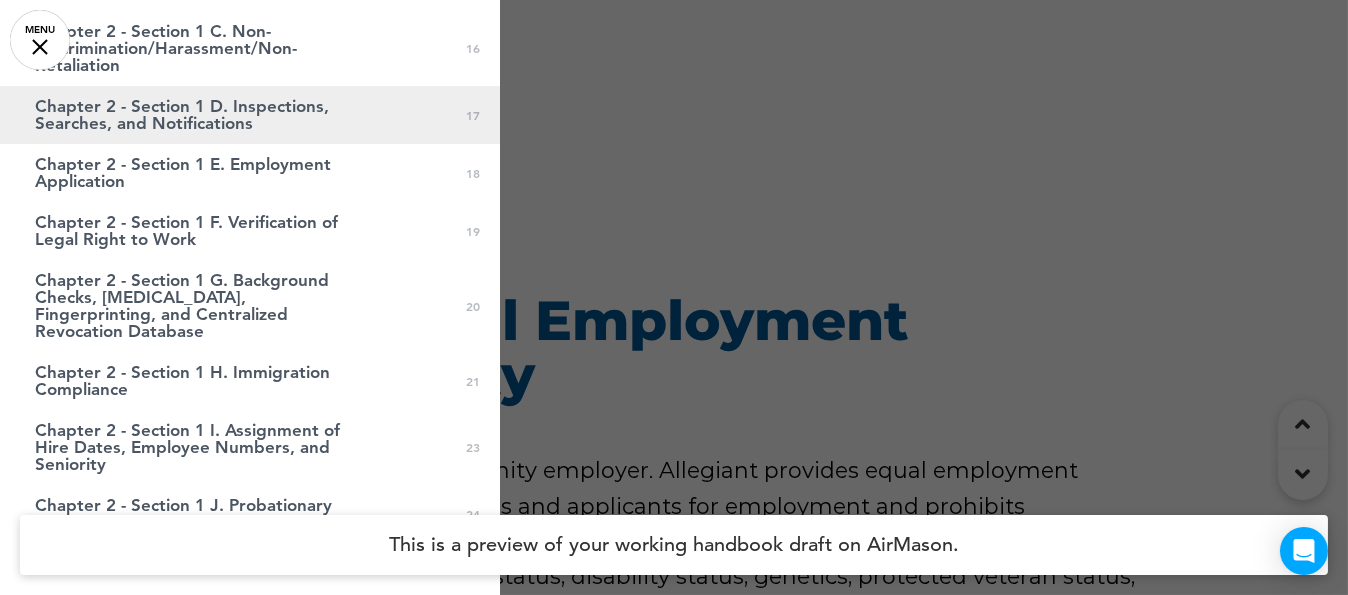 scroll, scrollTop: 800, scrollLeft: 0, axis: vertical 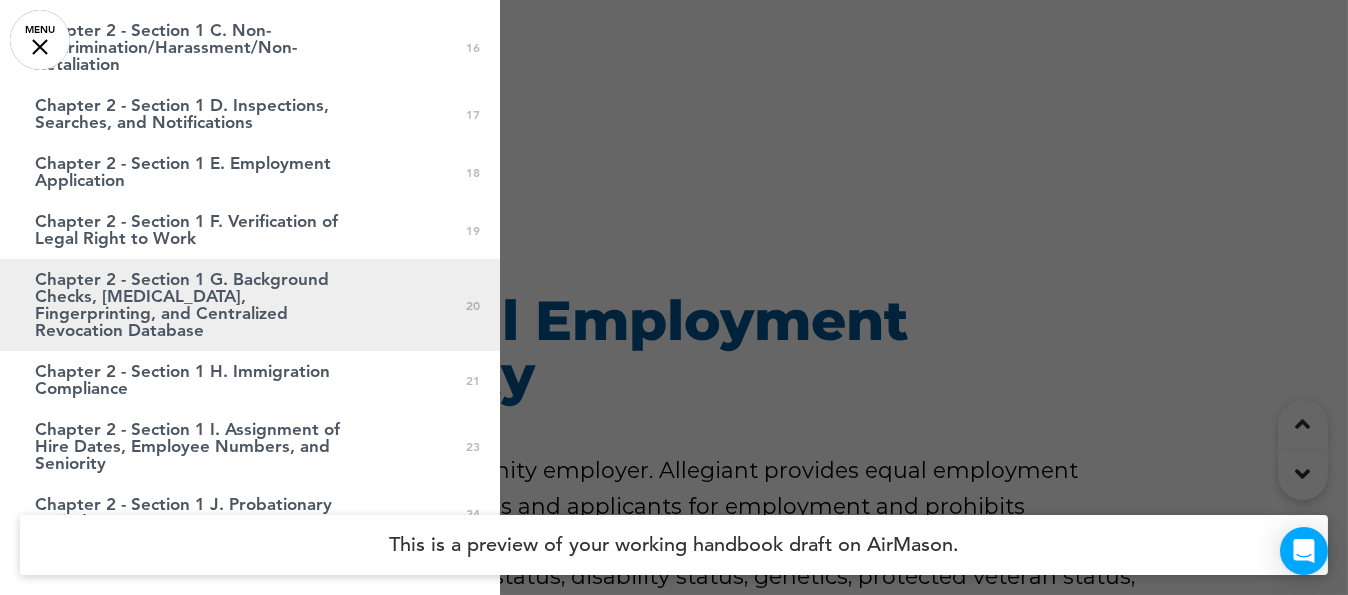 click on "Chapter 2 - Section 1 G. Background Checks, [MEDICAL_DATA], Fingerprinting, and Centralized Revocation Database" at bounding box center (200, 305) 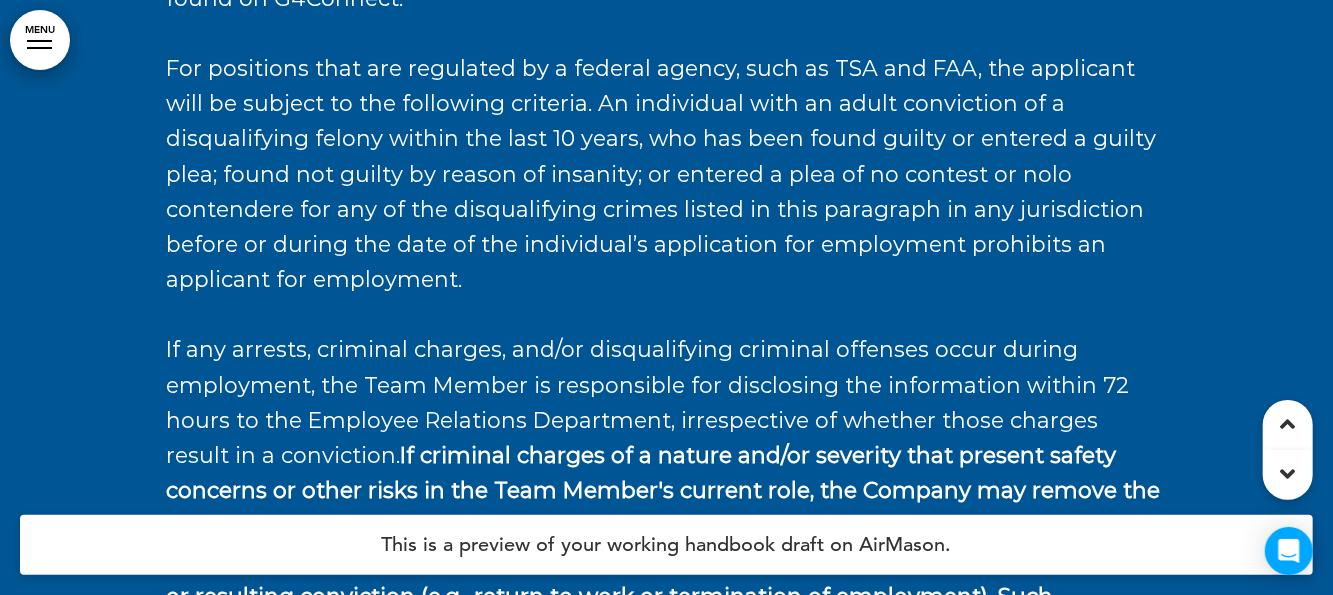 scroll, scrollTop: 20487, scrollLeft: 0, axis: vertical 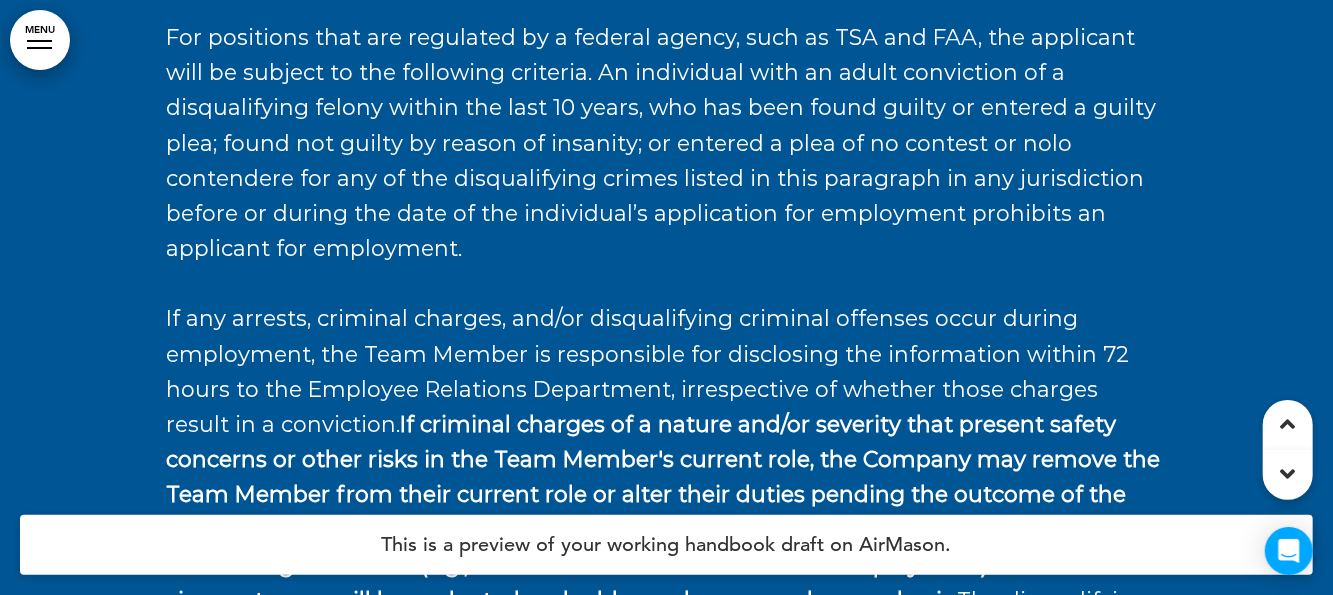 click on "If criminal charges of a nature and/or severity that present safety concerns or other risks in the Team Member's current role, the Company may remove the Team Member from their current role or alter their duties pending the outcome of the charges. Further employment action may be taken following the resolution of the charges or resulting conviction (e.g., return to work or termination of employment). Such circumstances will be evaluated and addressed on a case-by-case basis." at bounding box center [667, 512] 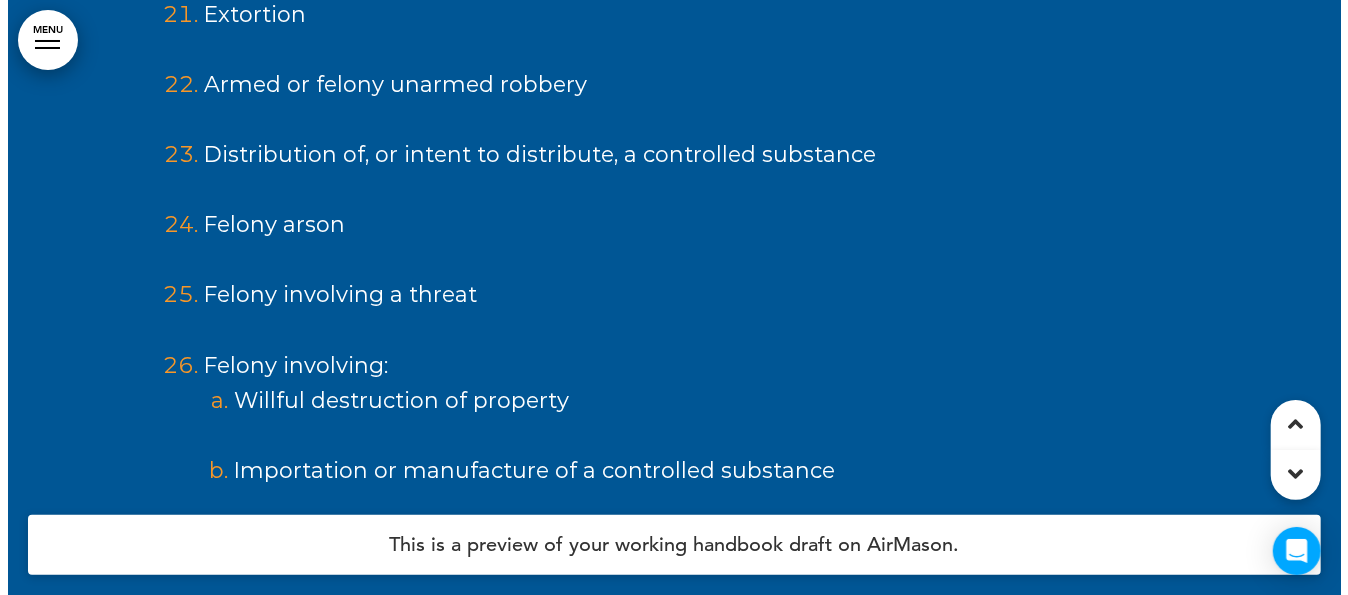 scroll, scrollTop: 22687, scrollLeft: 0, axis: vertical 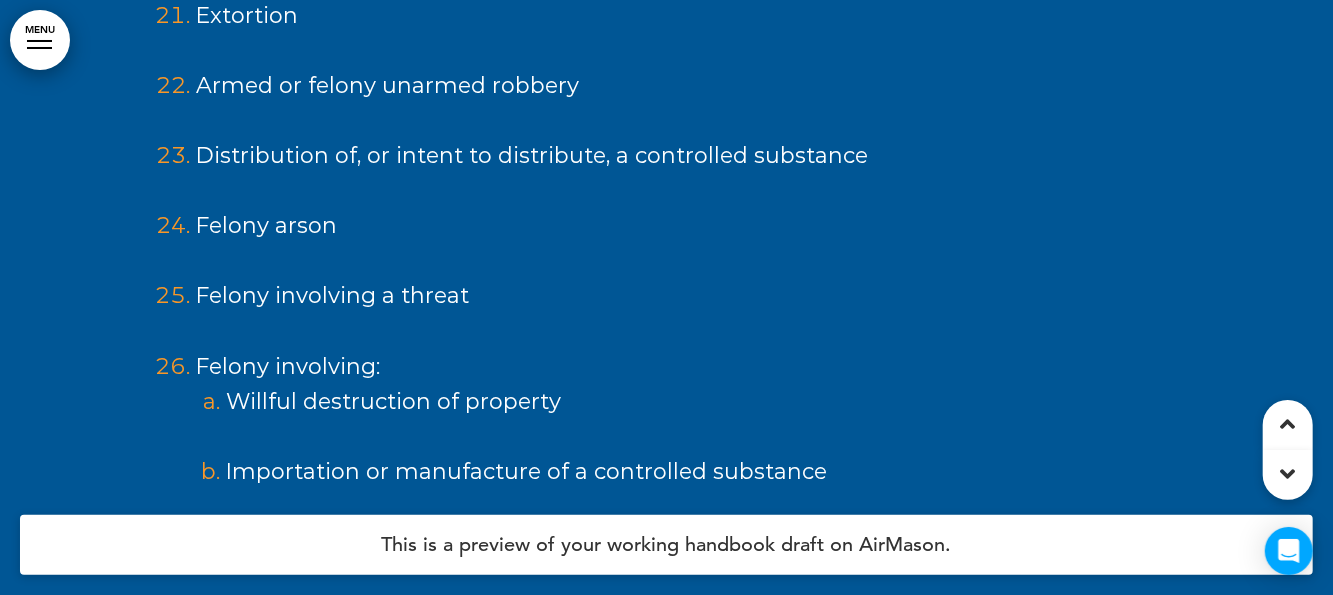click on "MENU" at bounding box center [40, 40] 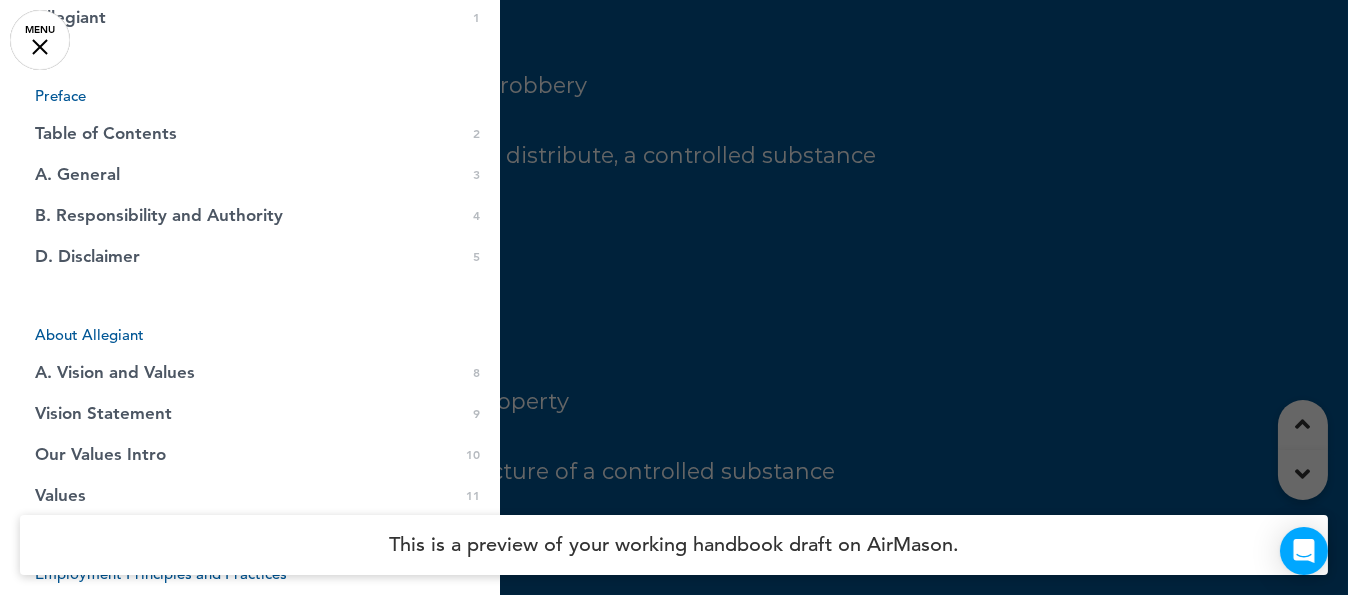 scroll, scrollTop: 0, scrollLeft: 0, axis: both 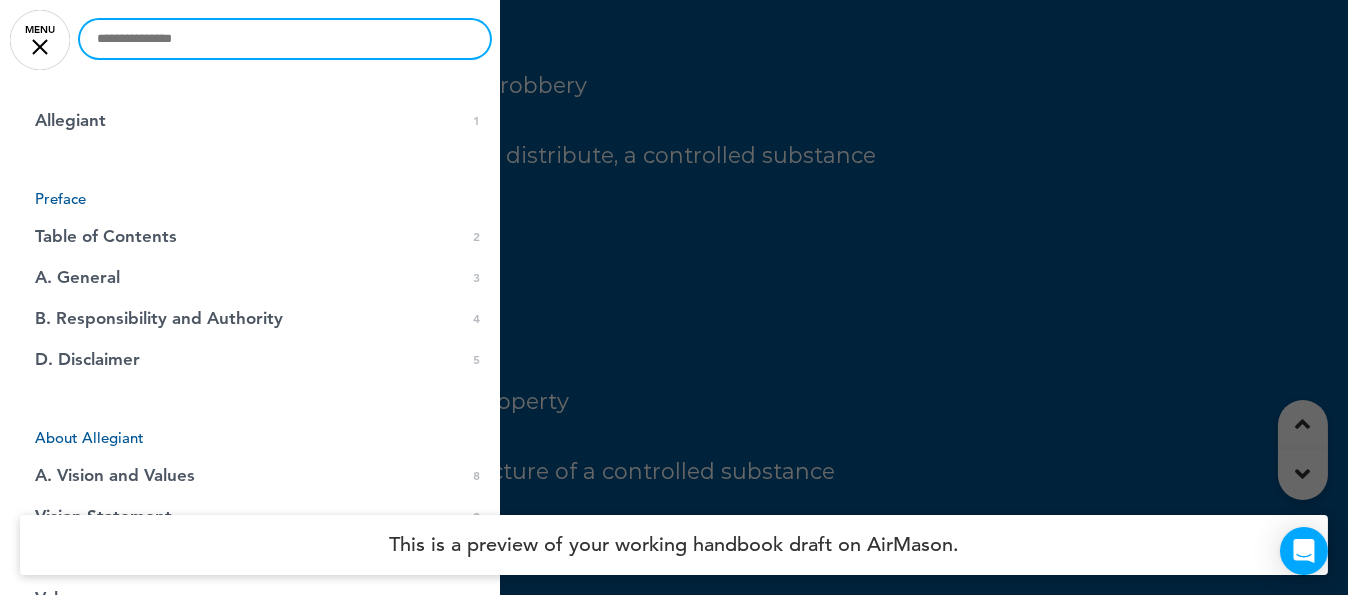 click at bounding box center [285, 39] 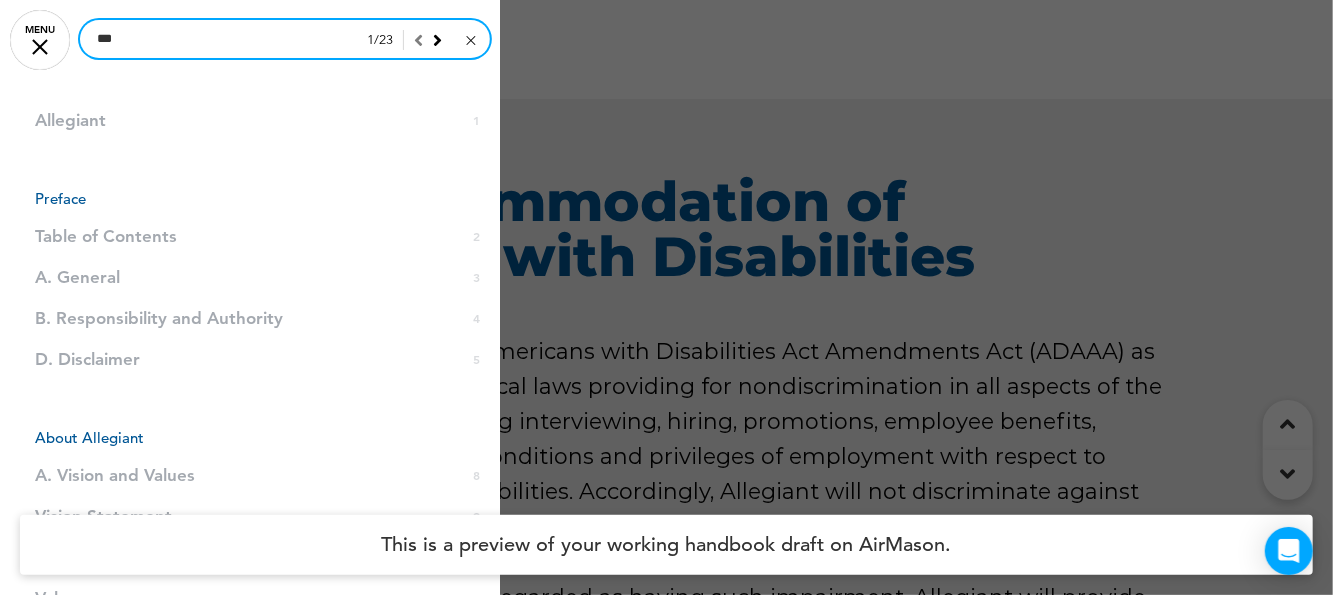 scroll, scrollTop: 10274, scrollLeft: 0, axis: vertical 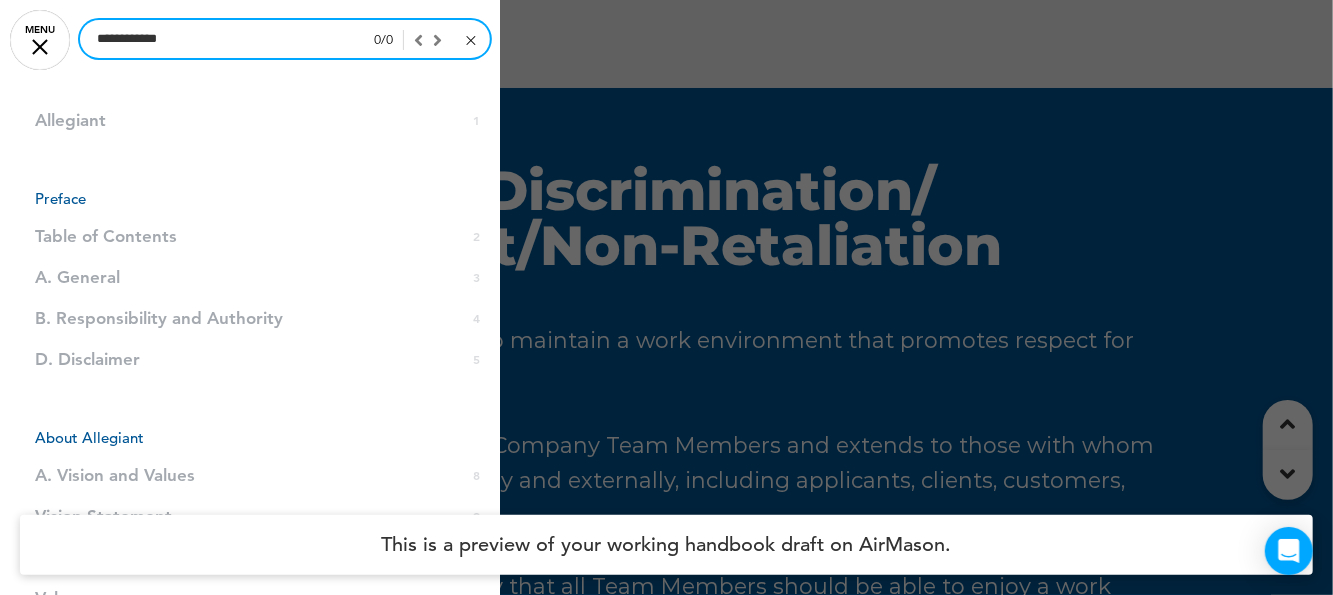 type on "**********" 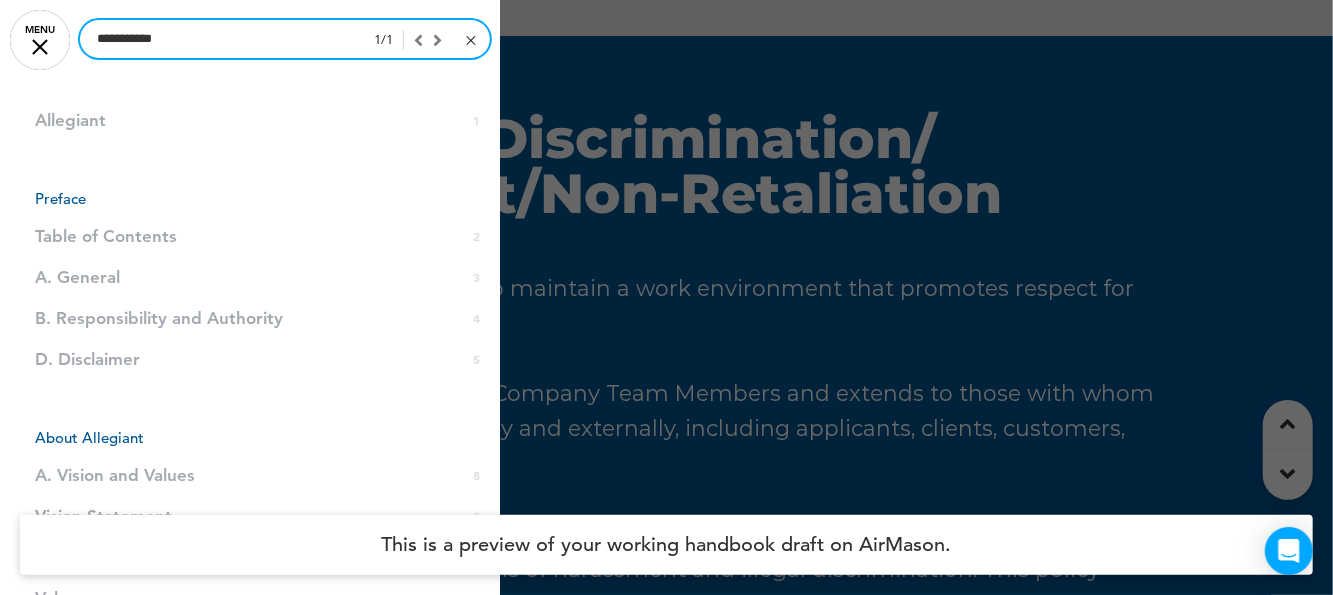 scroll, scrollTop: 107682, scrollLeft: 0, axis: vertical 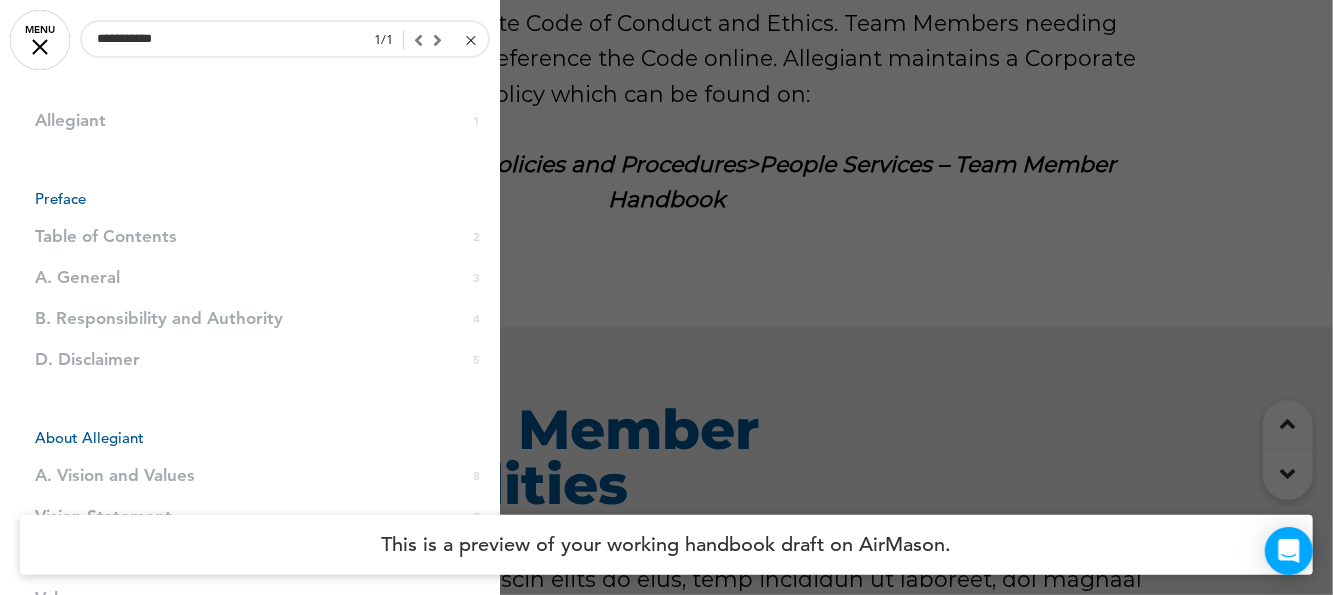 click at bounding box center (469, 40) 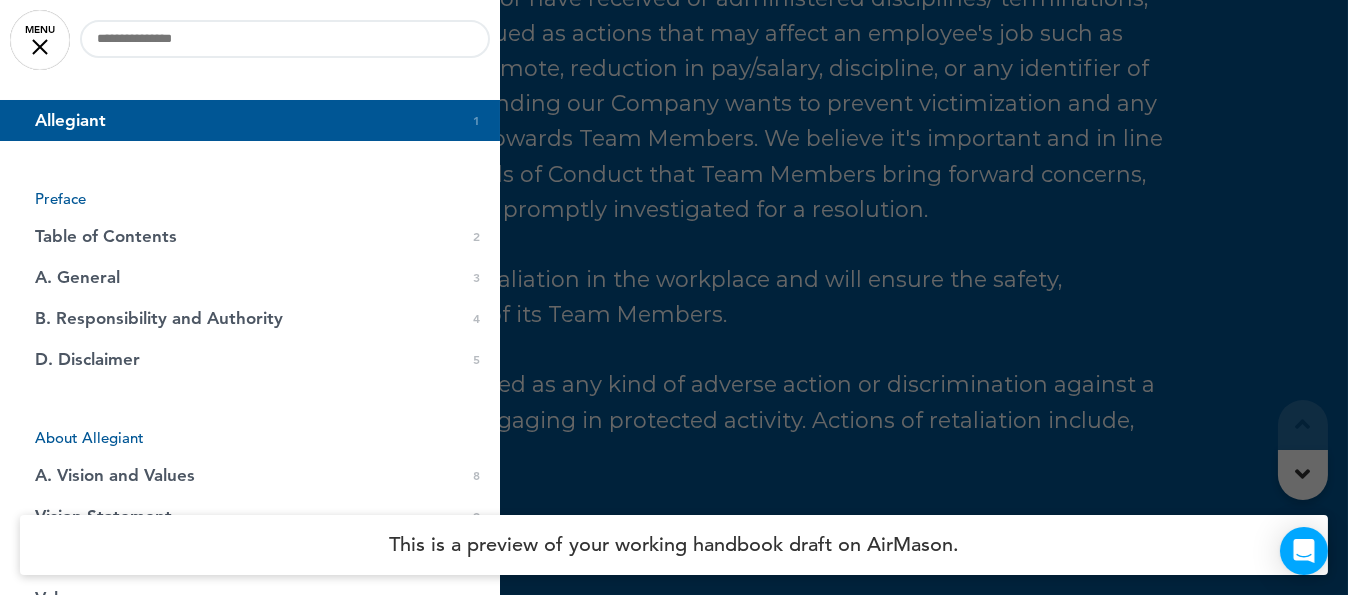scroll, scrollTop: 0, scrollLeft: 0, axis: both 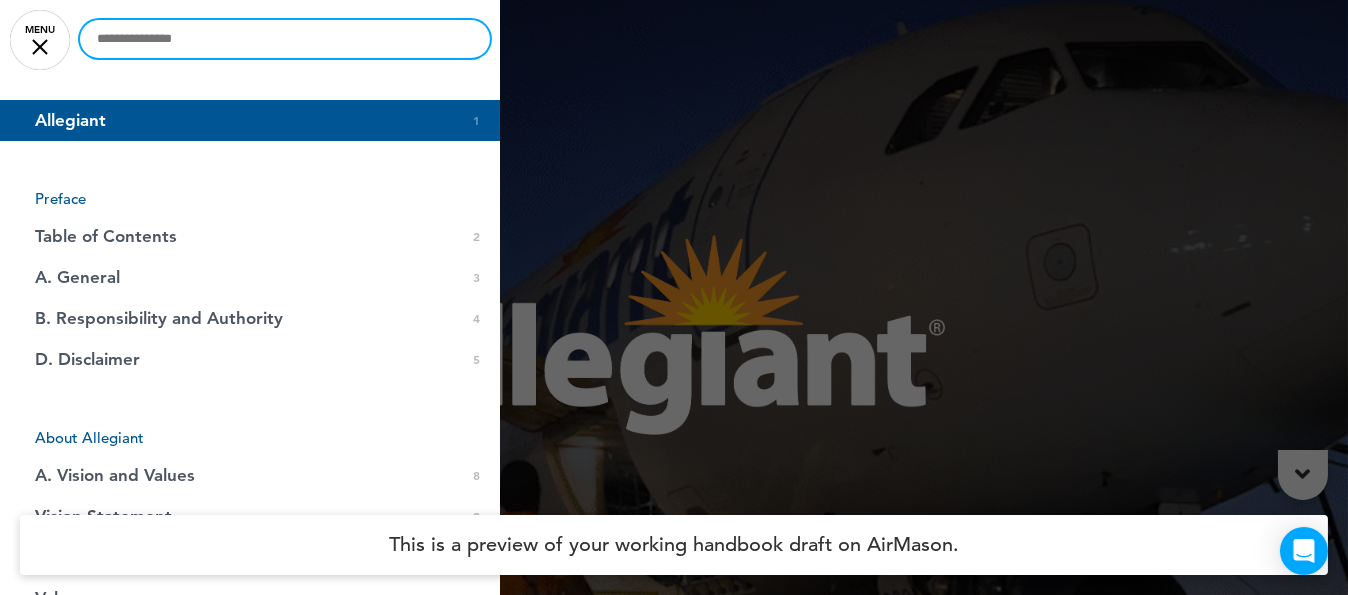 drag, startPoint x: 258, startPoint y: 20, endPoint x: 212, endPoint y: 34, distance: 48.08326 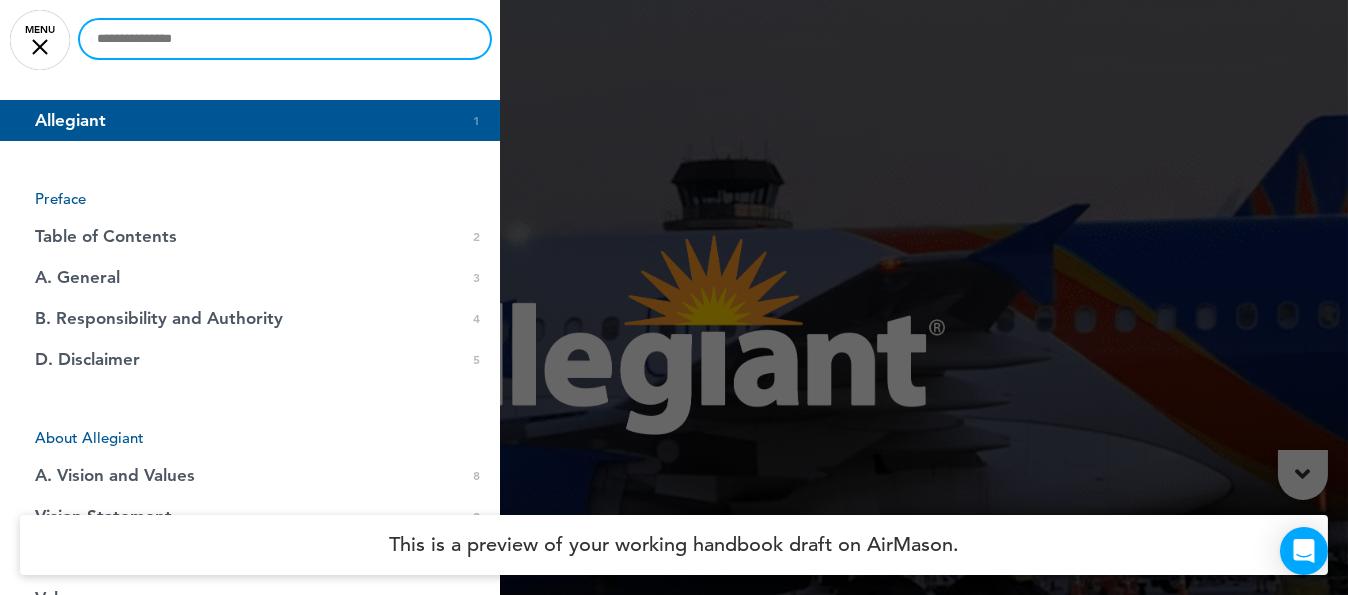 click at bounding box center (285, 39) 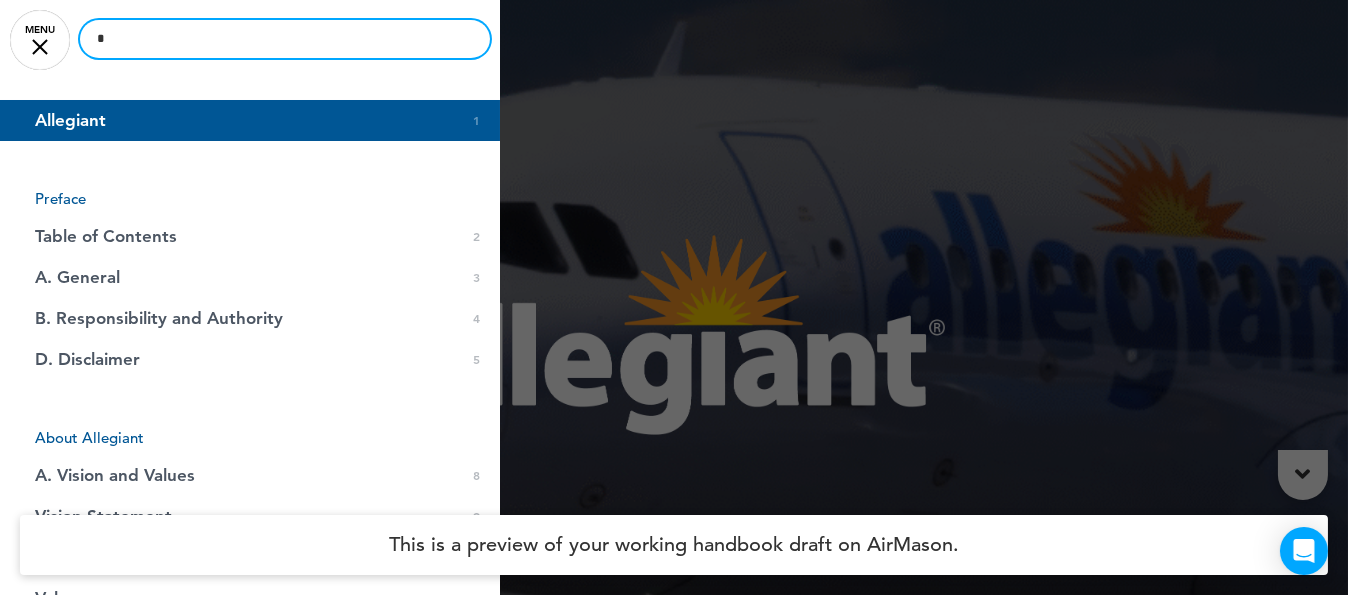 click on "*" at bounding box center (285, 39) 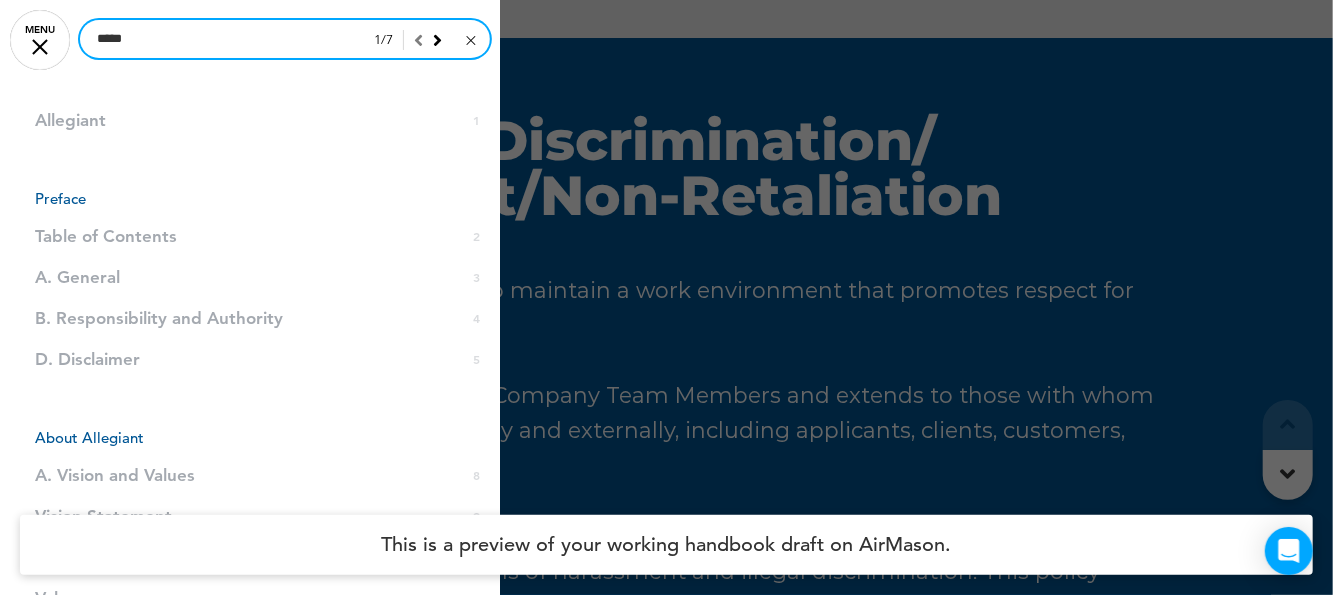 scroll, scrollTop: 13010, scrollLeft: 0, axis: vertical 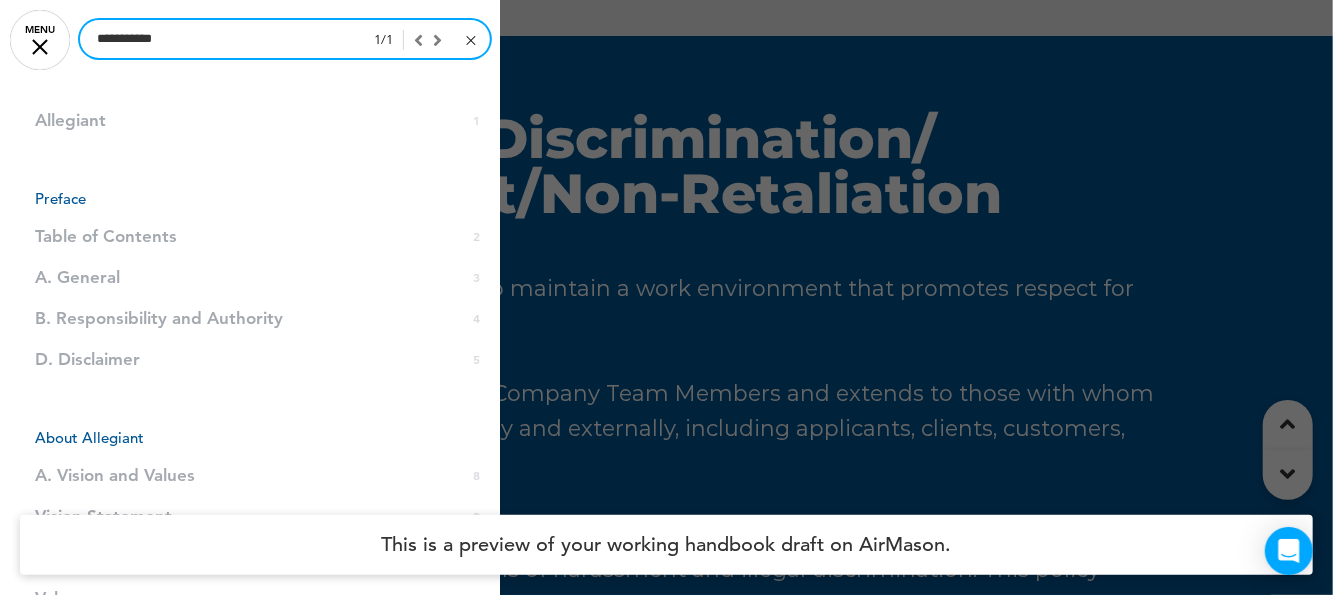 type on "**********" 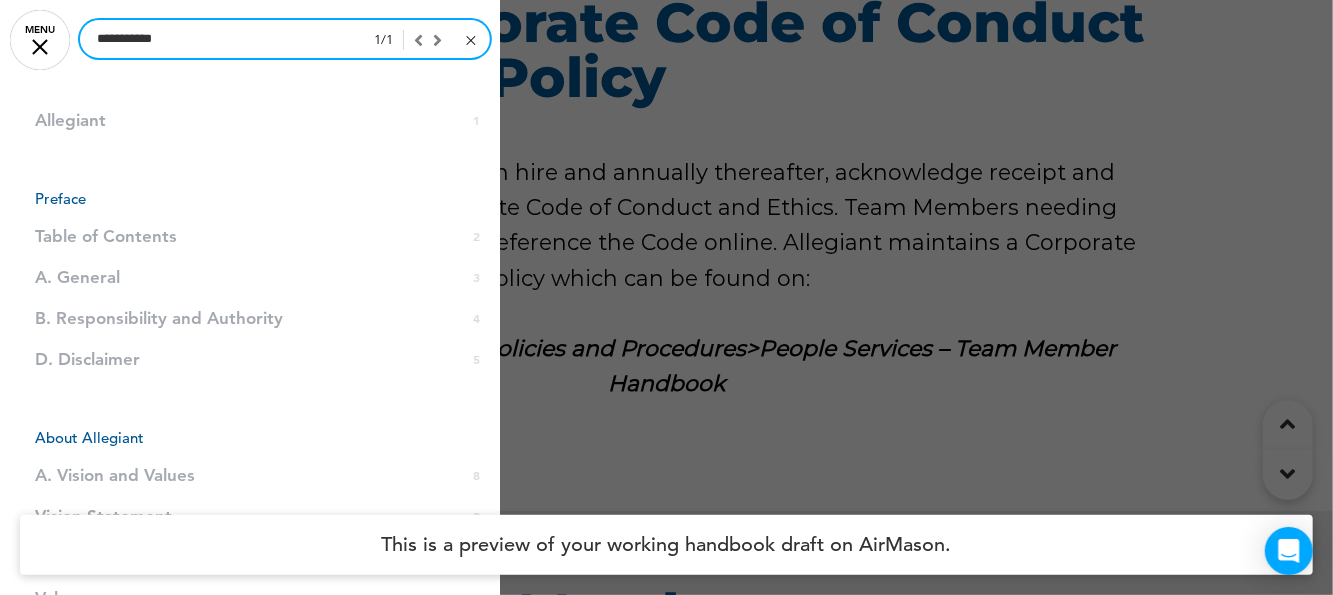 scroll, scrollTop: 107682, scrollLeft: 0, axis: vertical 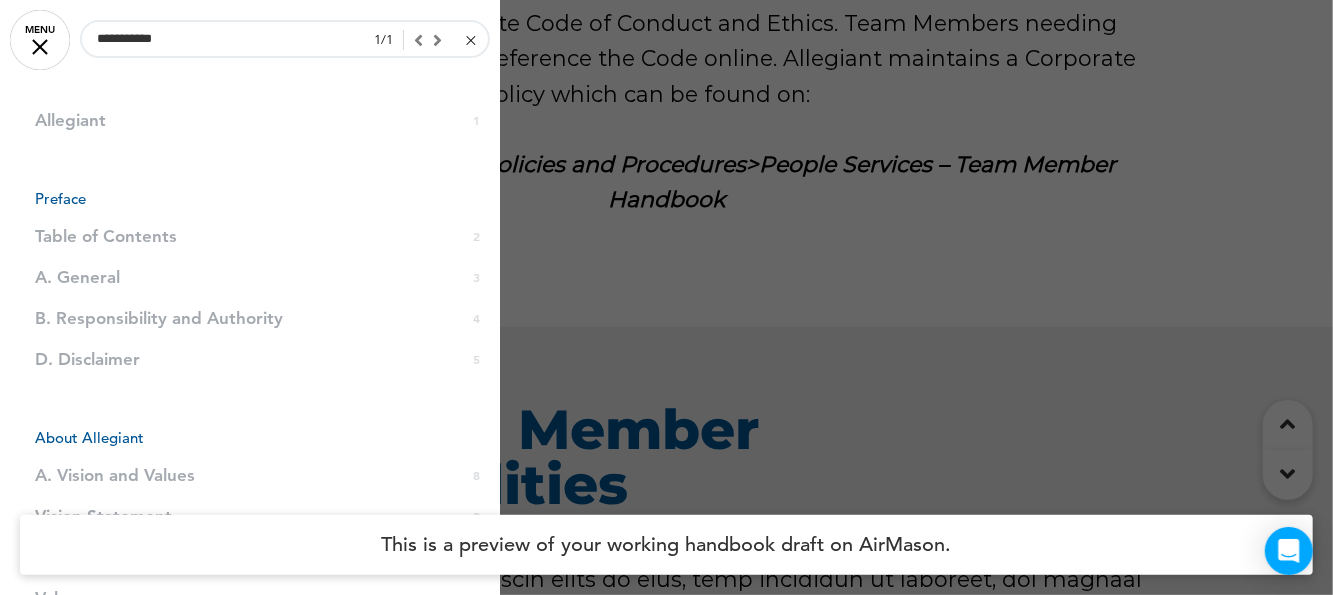 click at bounding box center [469, 40] 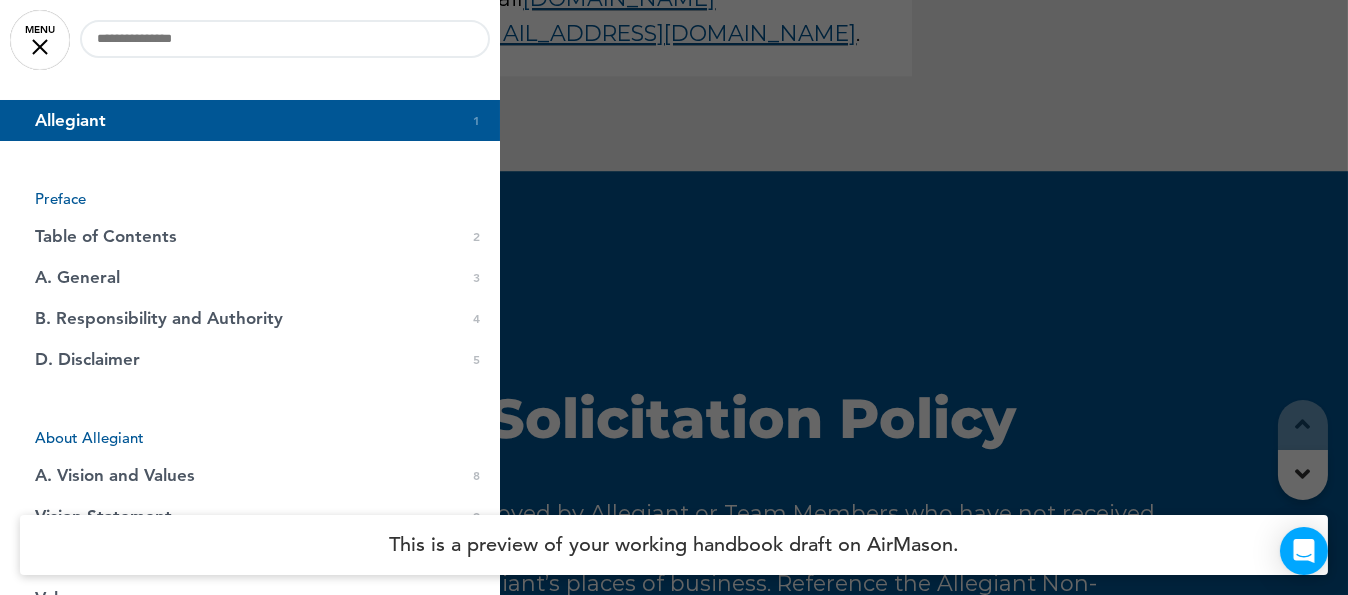 scroll, scrollTop: 0, scrollLeft: 0, axis: both 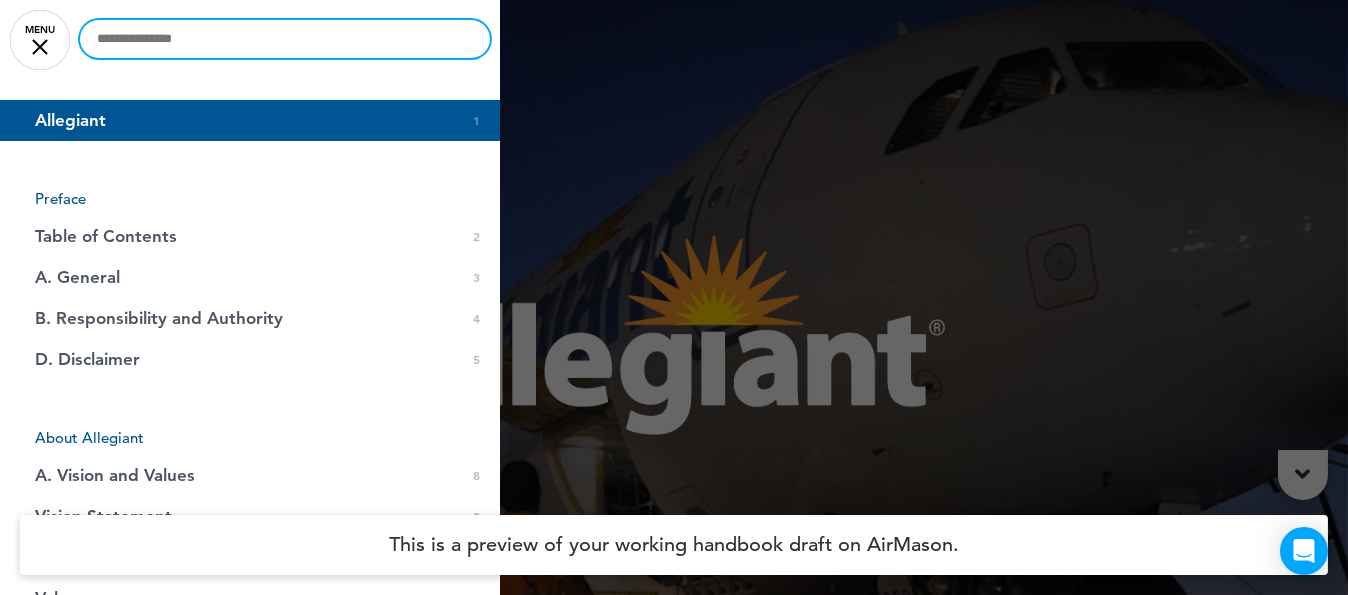 click at bounding box center (285, 39) 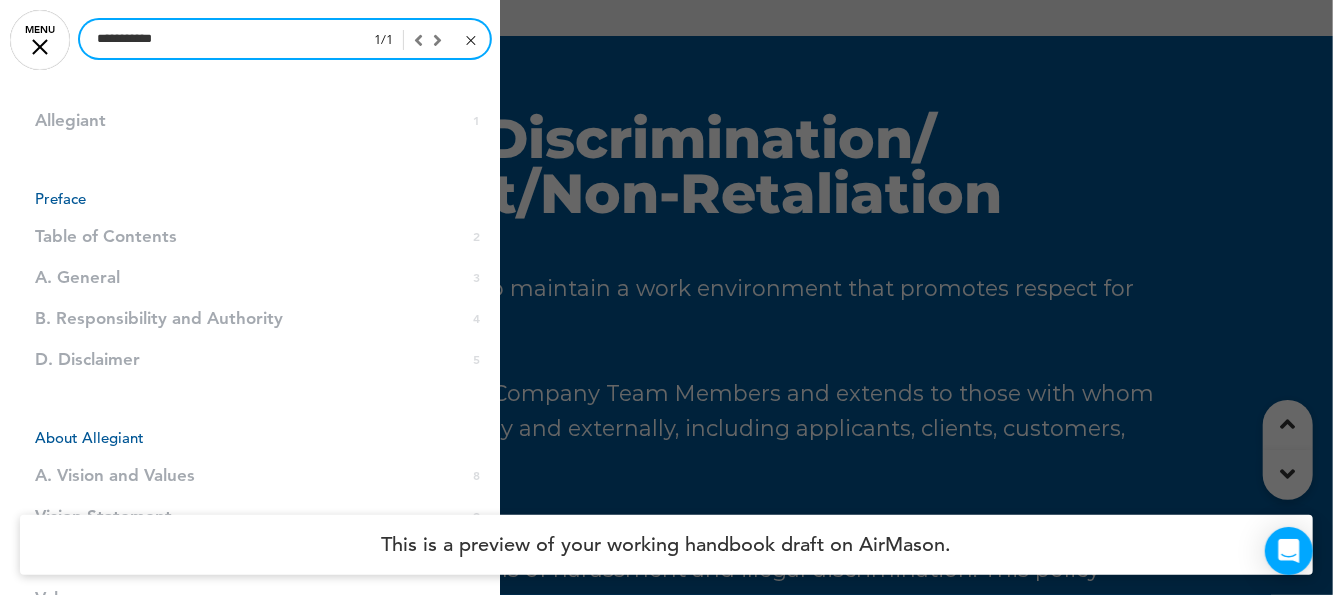 scroll, scrollTop: 107682, scrollLeft: 0, axis: vertical 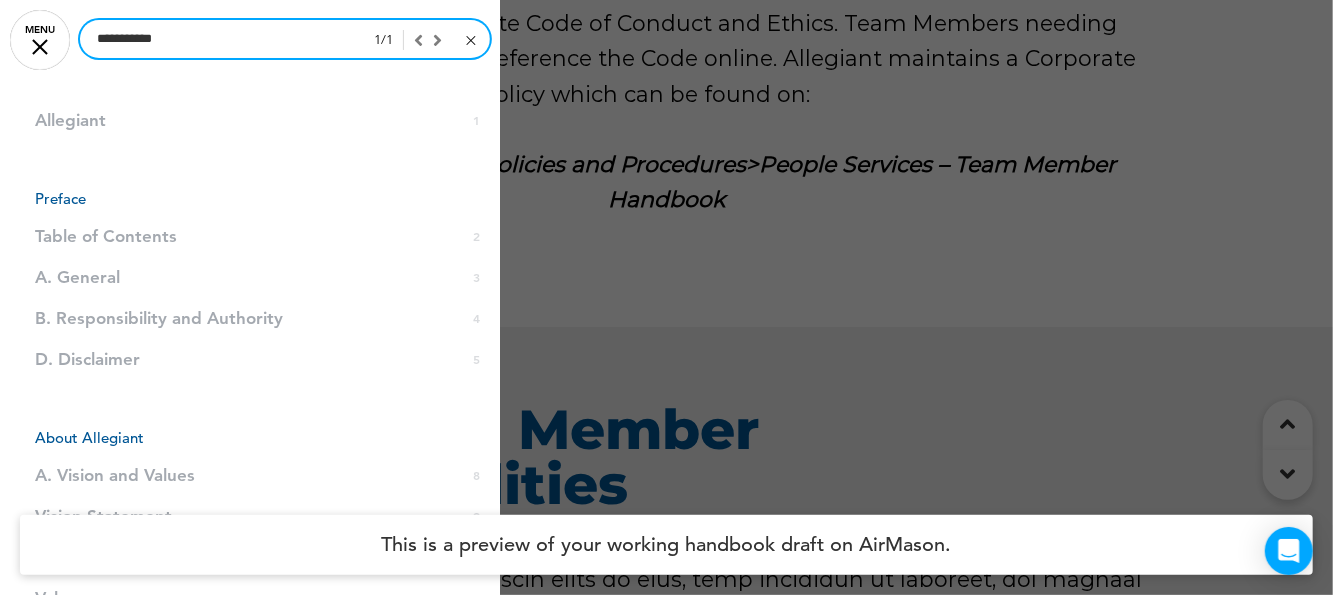 type on "**********" 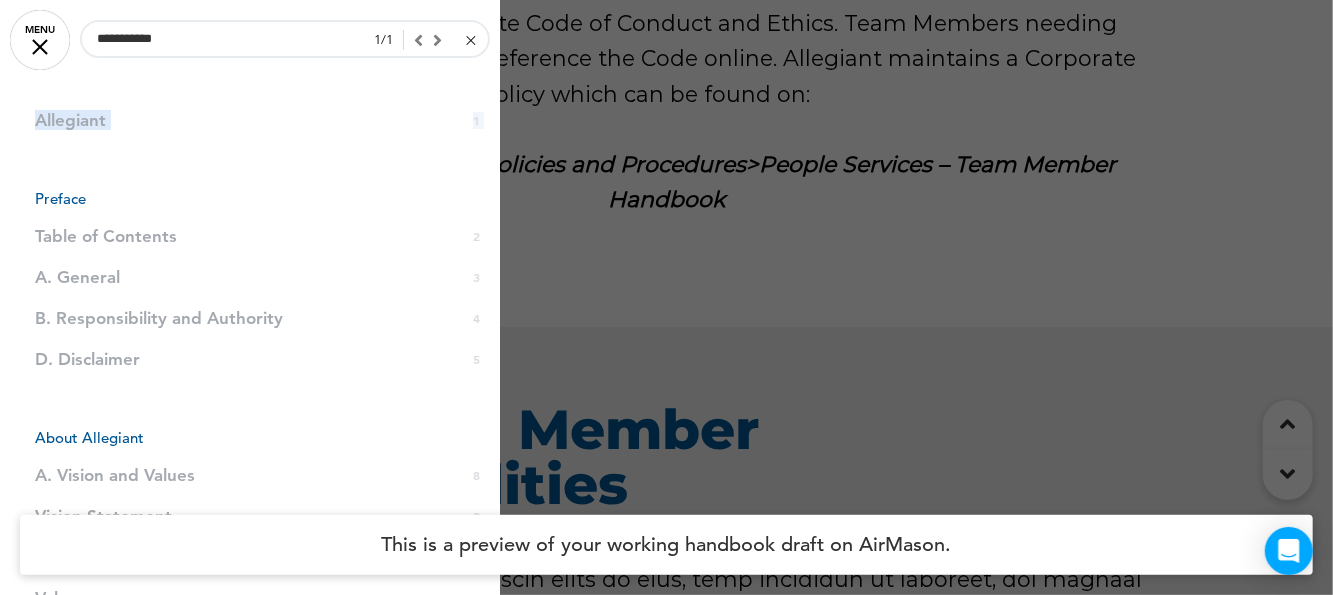 drag, startPoint x: 423, startPoint y: 43, endPoint x: 360, endPoint y: 170, distance: 141.76741 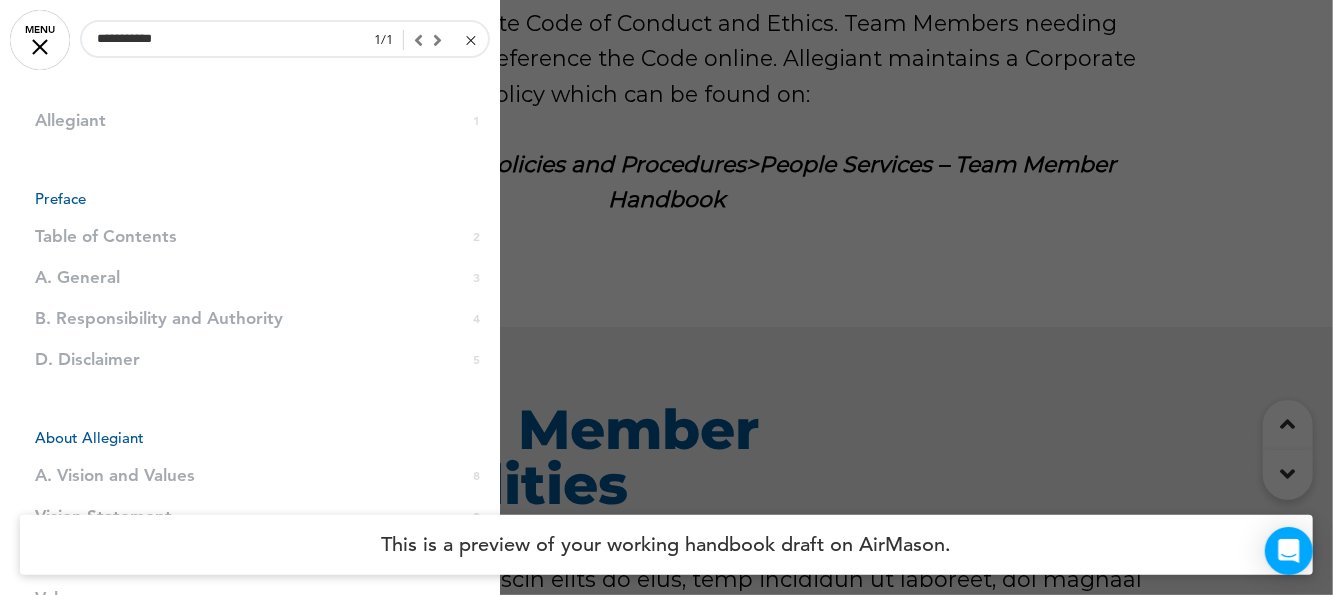 click at bounding box center (666, 297) 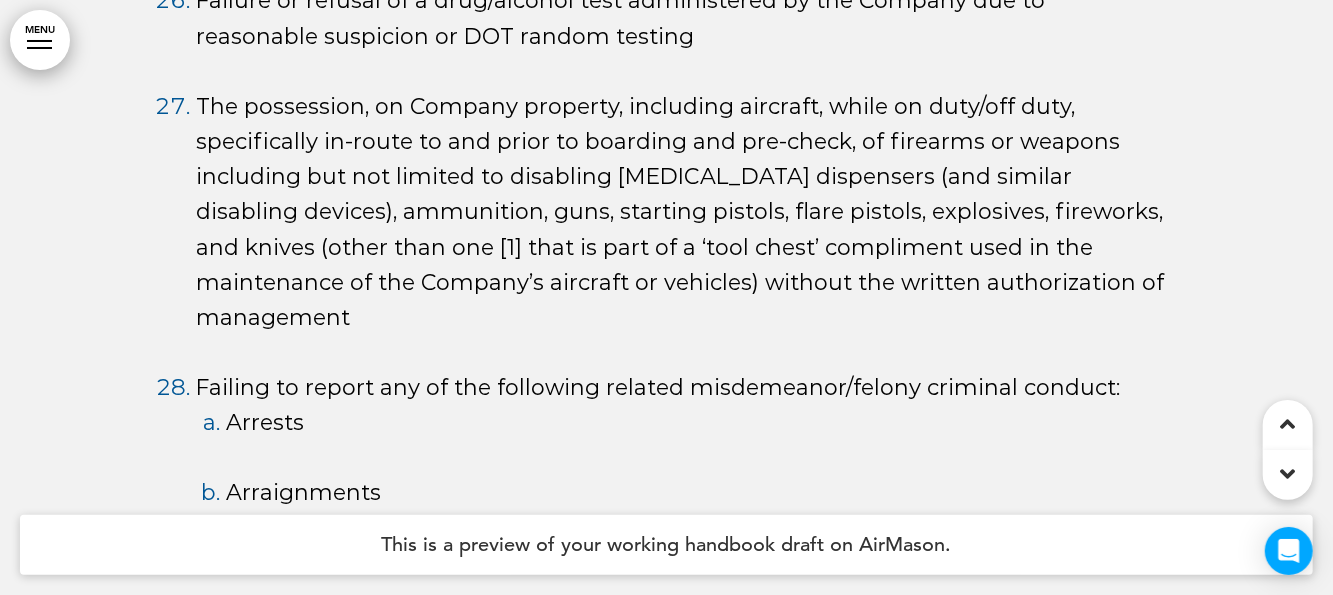 scroll, scrollTop: 112515, scrollLeft: 0, axis: vertical 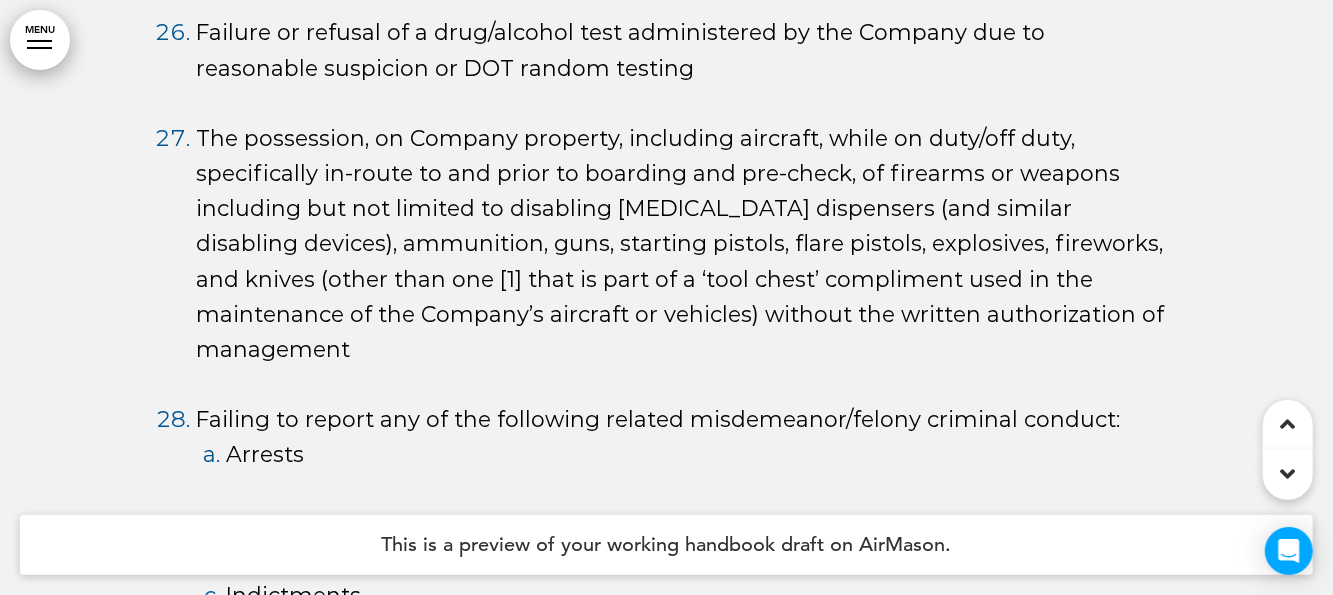 click on "MENU" at bounding box center (40, 40) 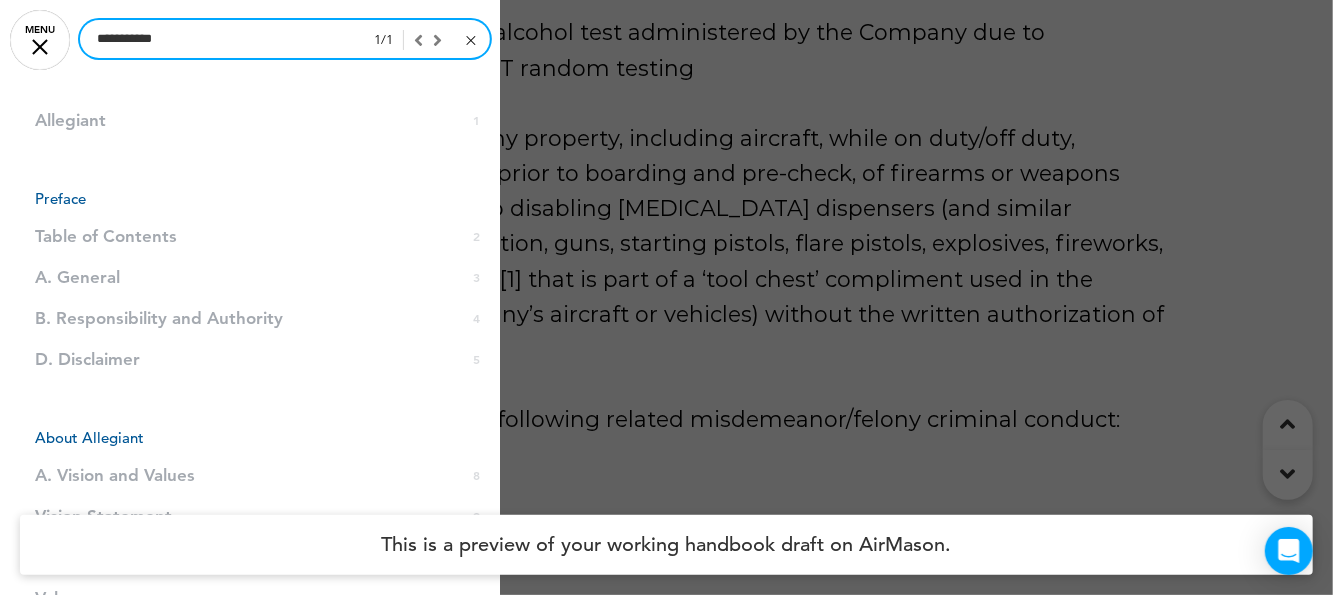 drag, startPoint x: 198, startPoint y: 32, endPoint x: 61, endPoint y: 48, distance: 137.93114 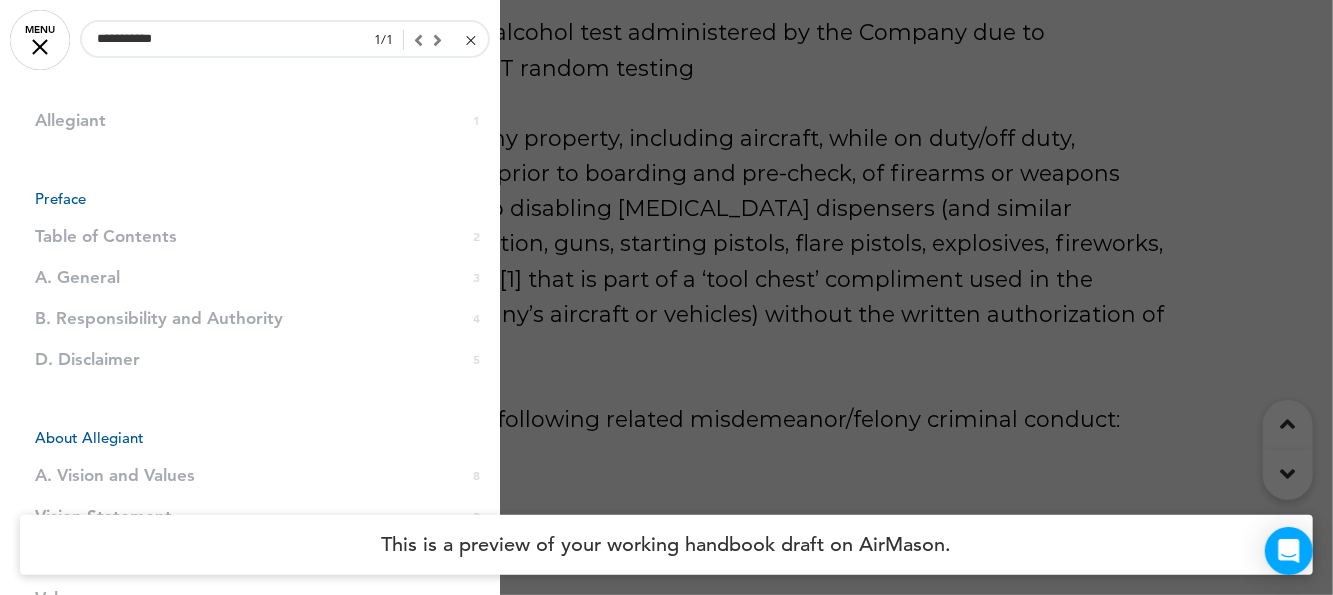 click on "1 / 1" at bounding box center [425, 40] 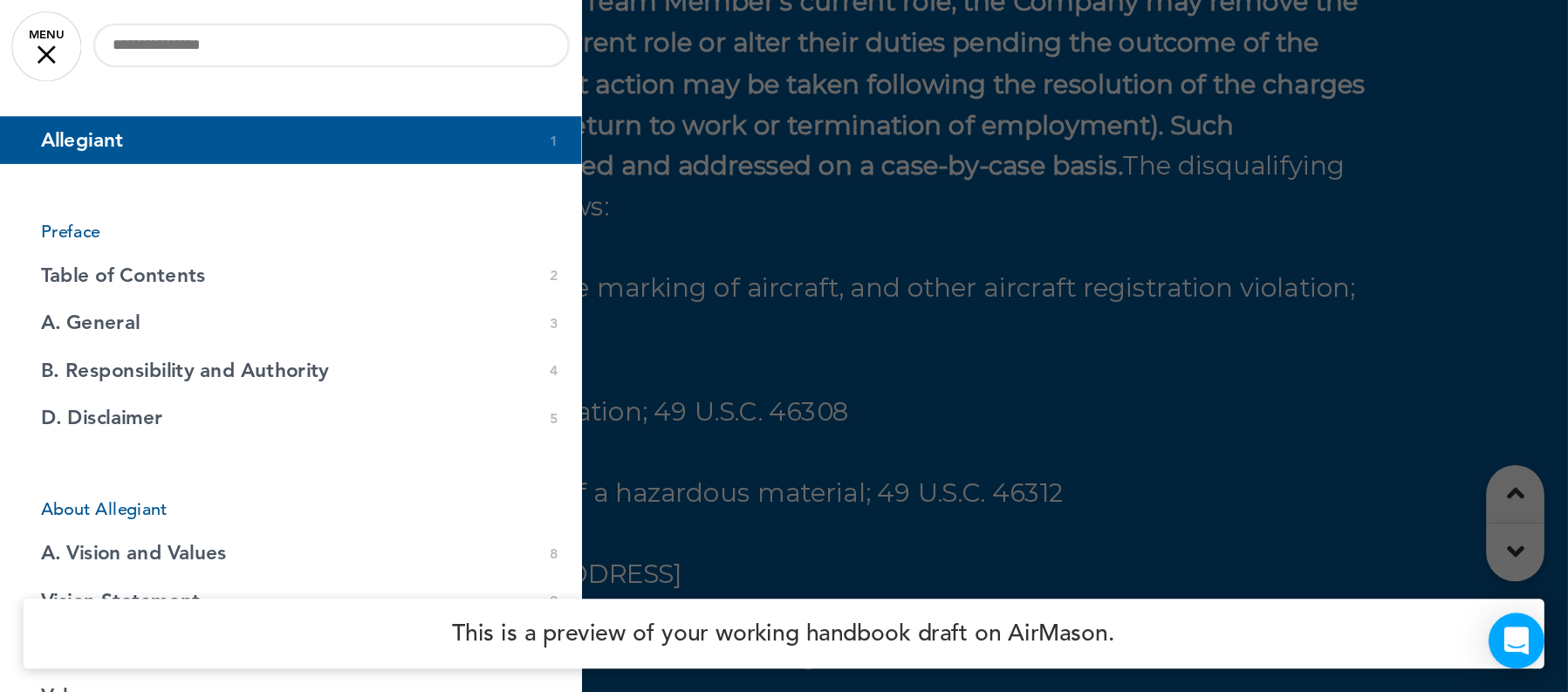 scroll, scrollTop: 0, scrollLeft: 0, axis: both 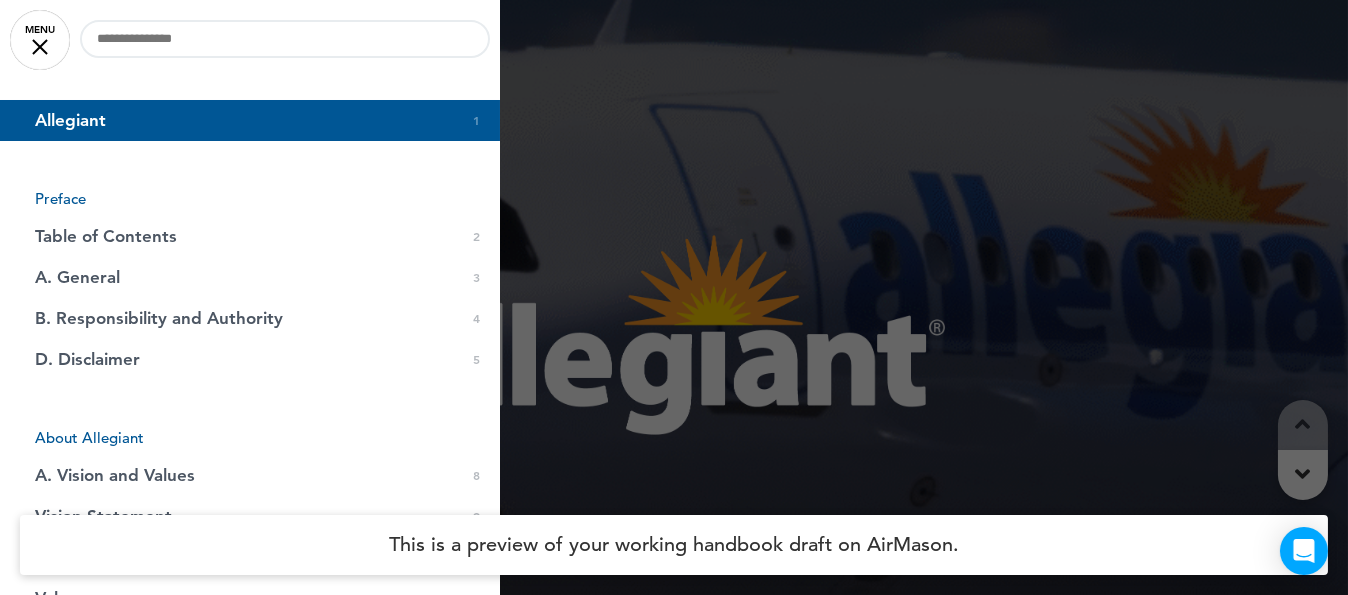 click at bounding box center (674, 297) 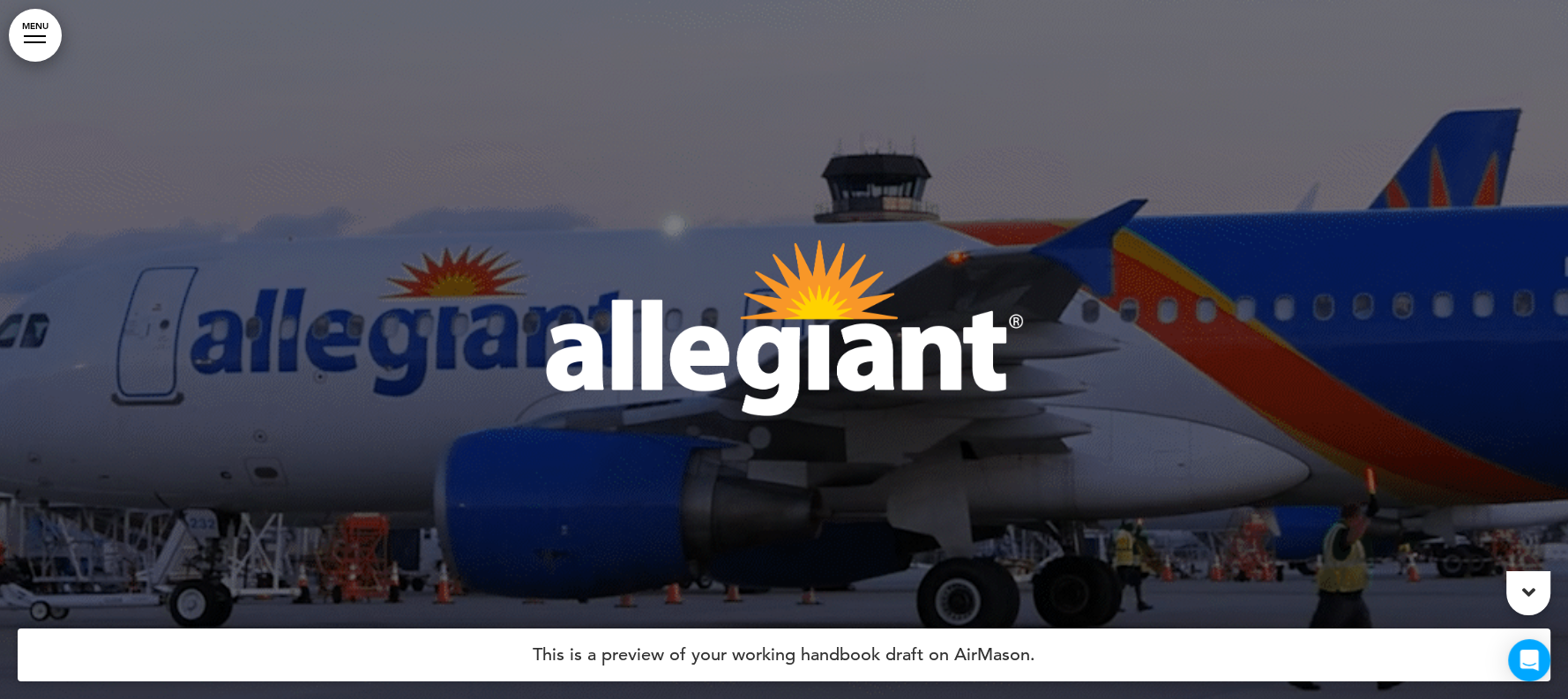 click on "MENU" at bounding box center (35, 35) 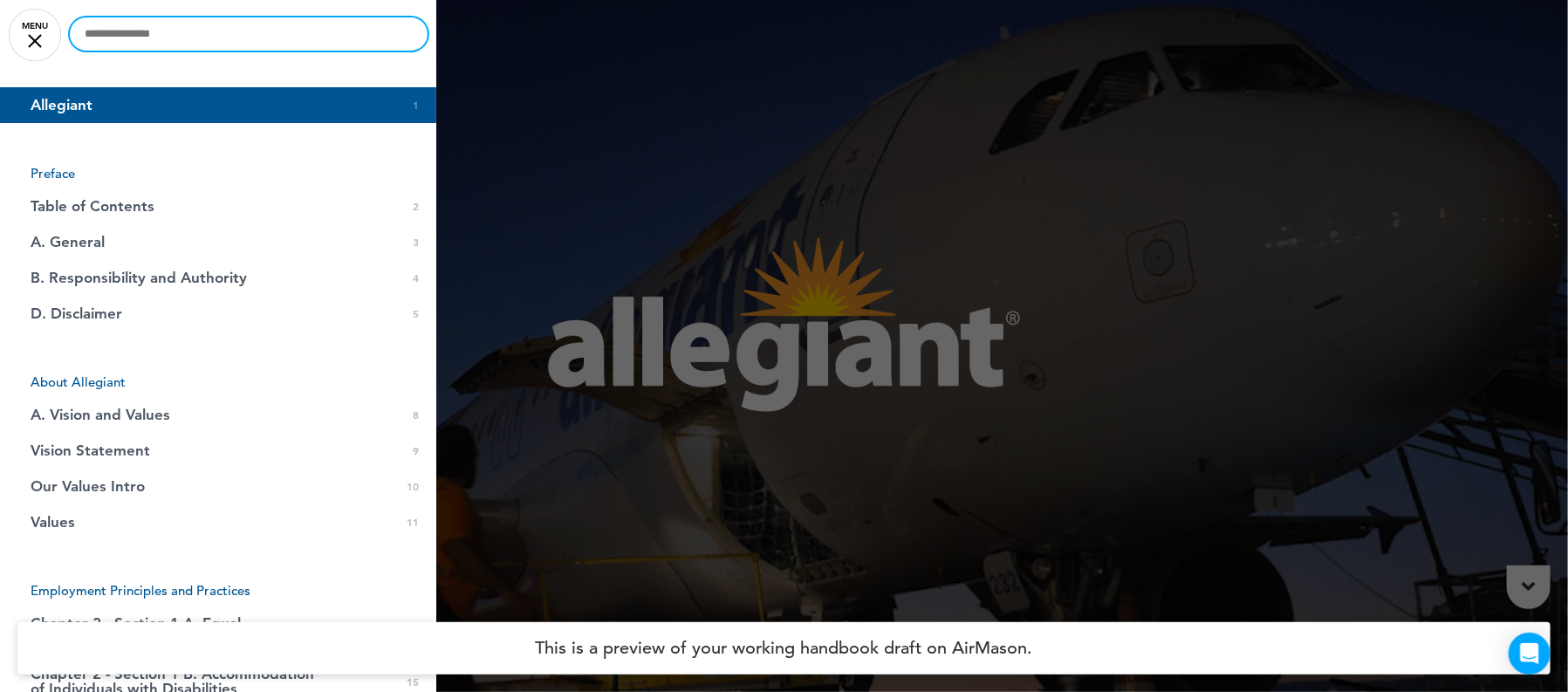 click at bounding box center (249, 34) 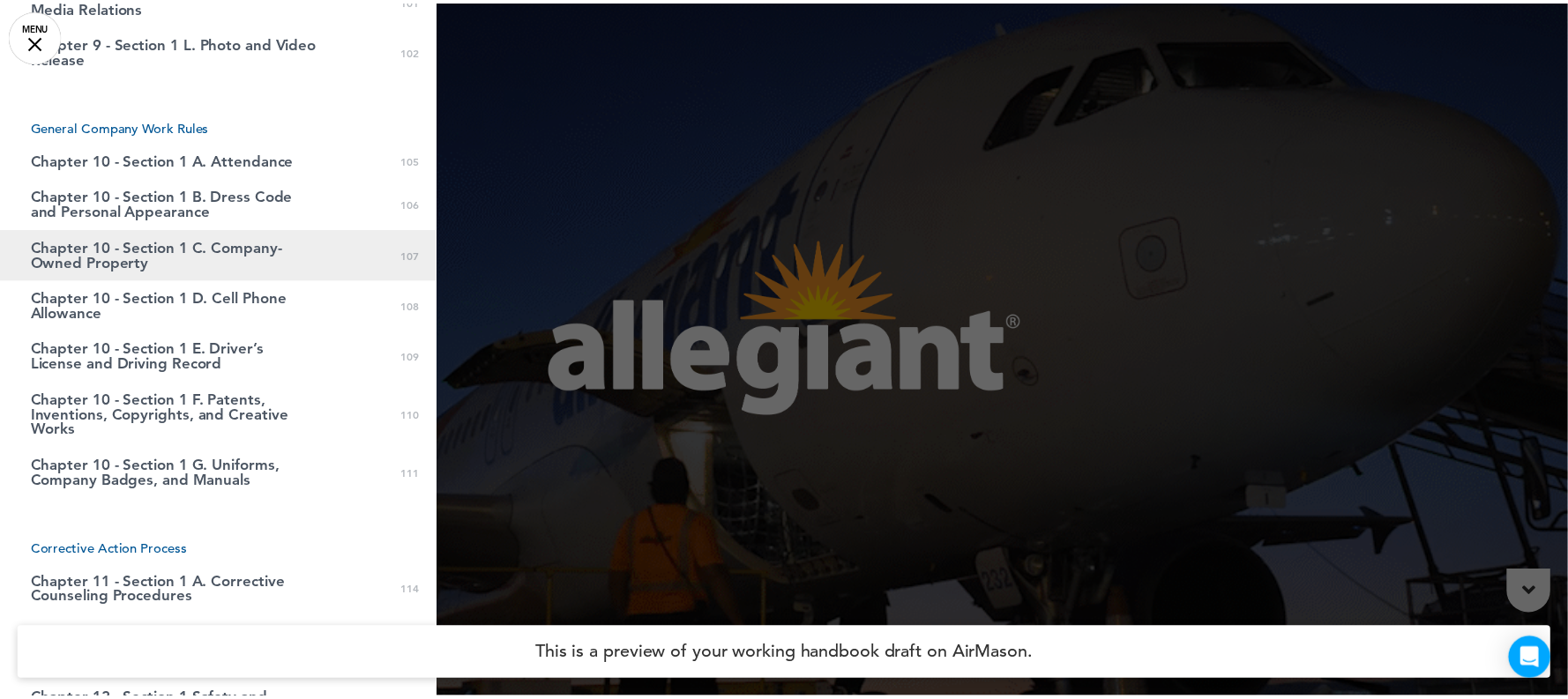 scroll, scrollTop: 4465, scrollLeft: 0, axis: vertical 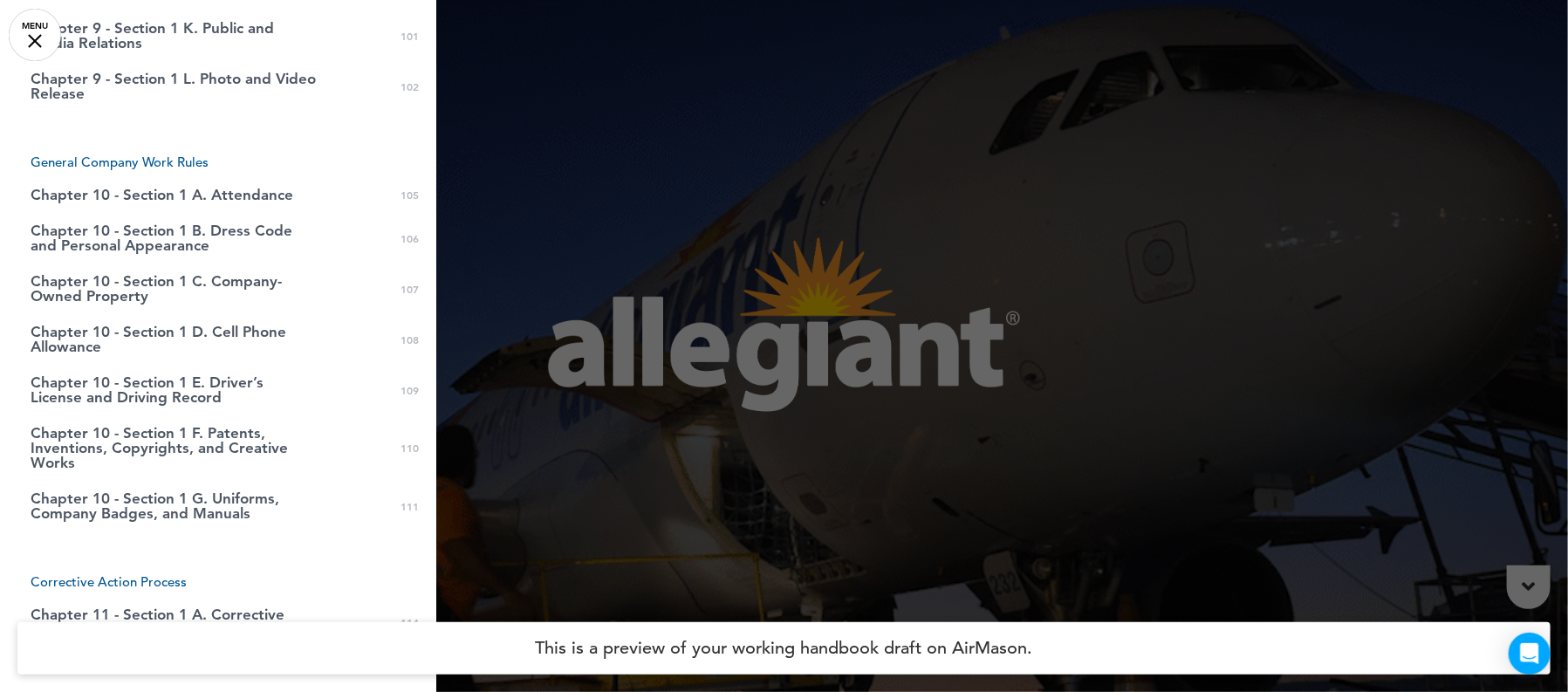 click at bounding box center (784, 346) 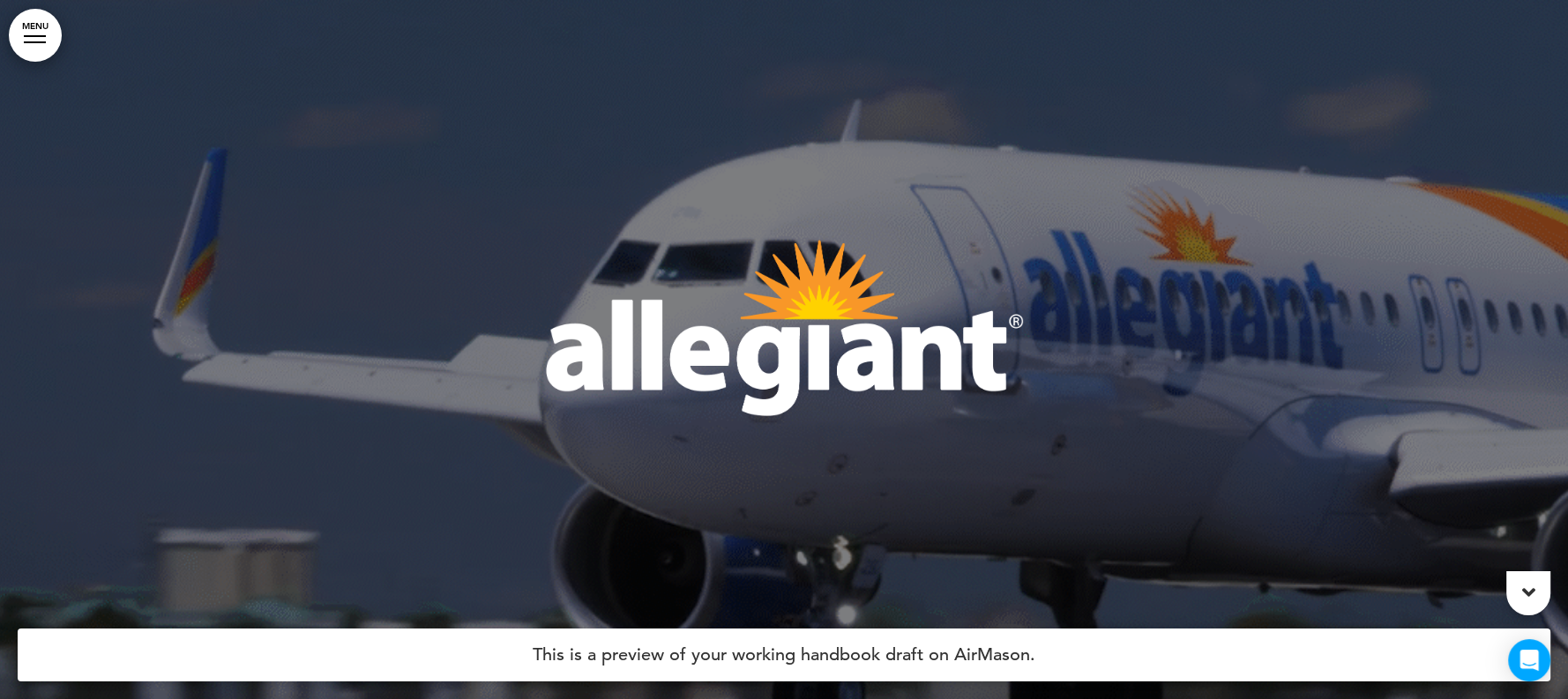 click on "MENU" at bounding box center [35, 35] 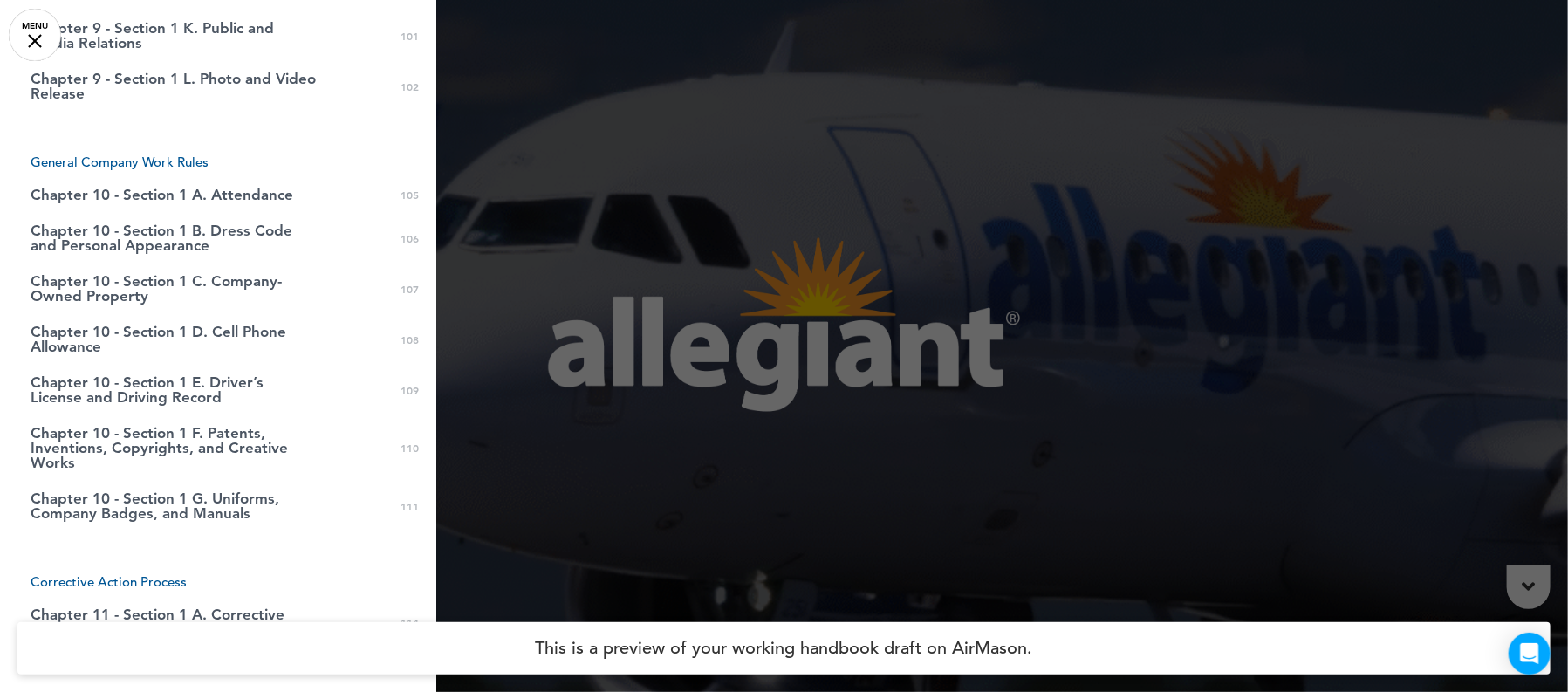 click at bounding box center [784, 346] 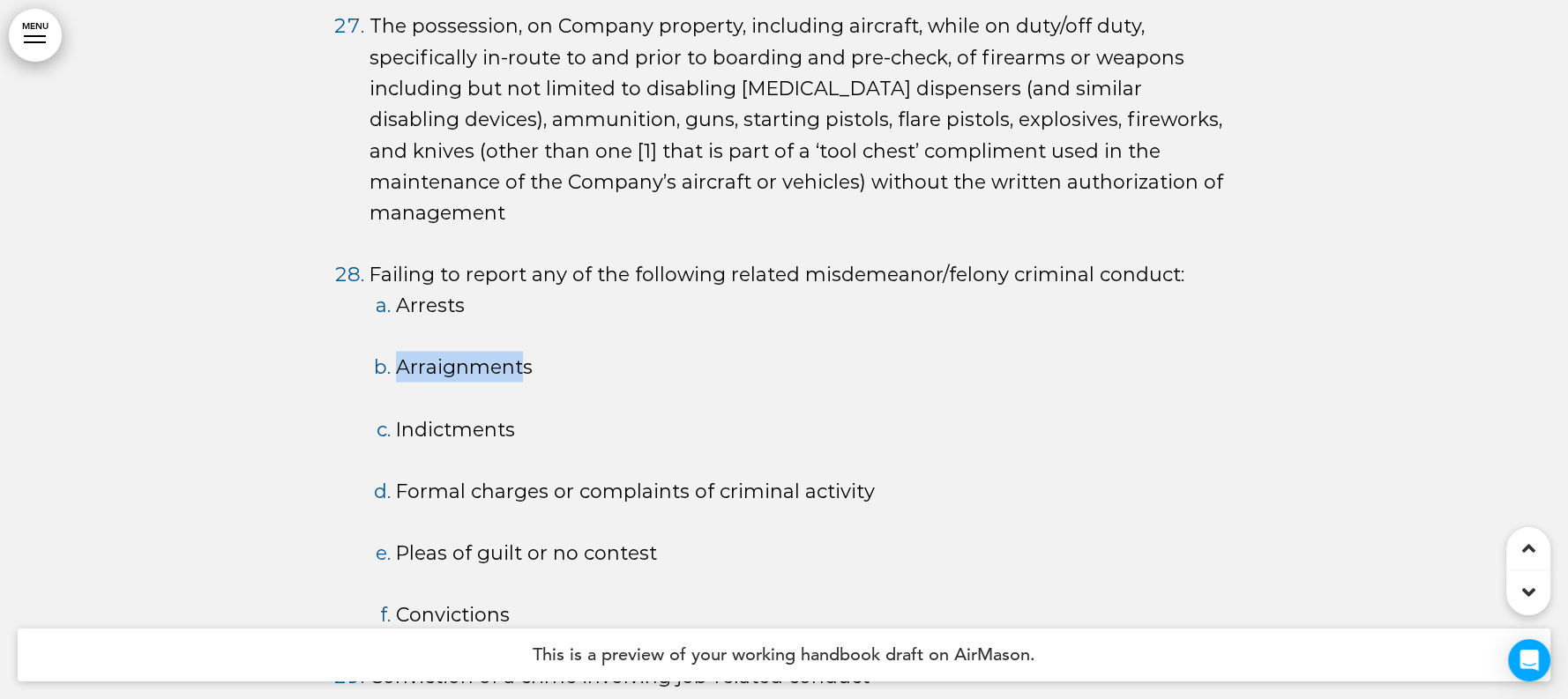 scroll, scrollTop: 101998, scrollLeft: 0, axis: vertical 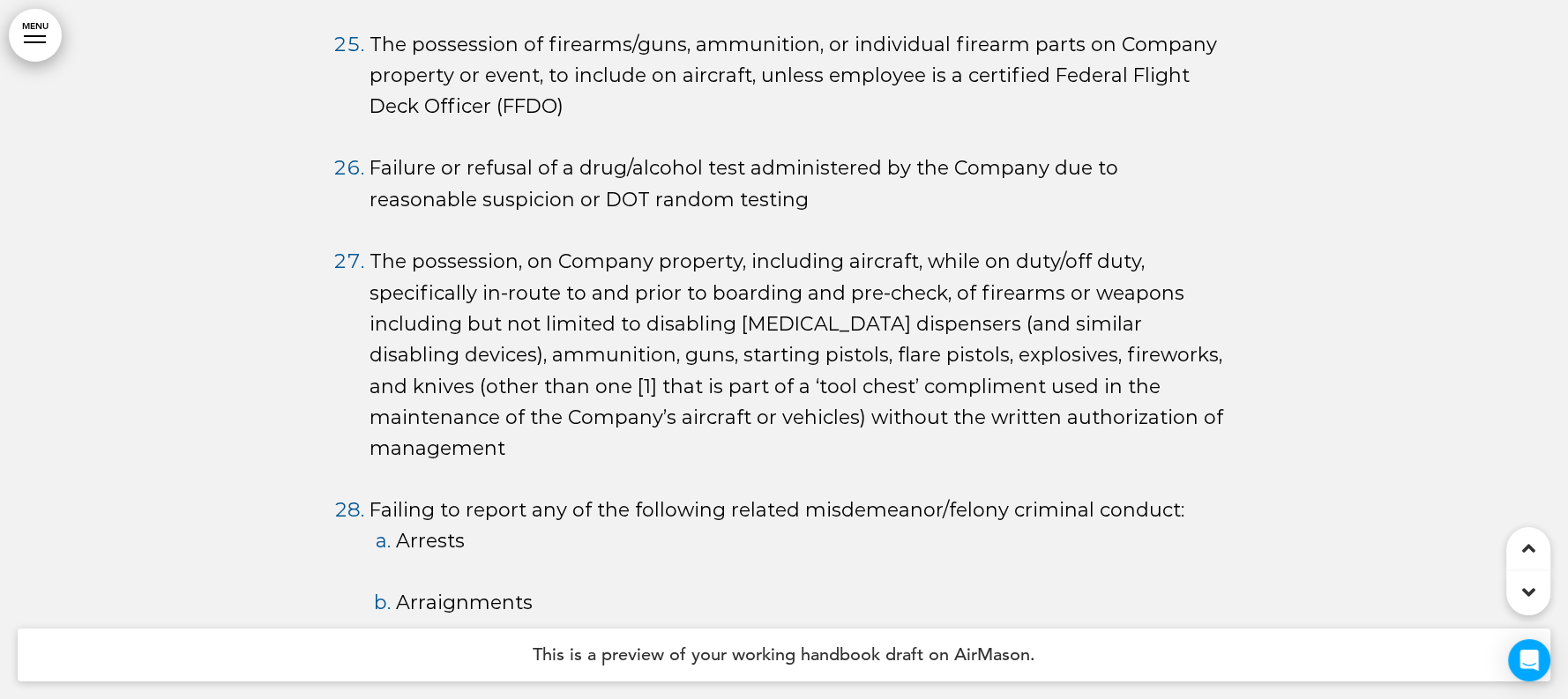 click on "Failing to report any of the following related misdemeanor/felony criminal conduct: Arrests Arraignments Indictments Formal charges or complaints of criminal activity Pleas of guilt or no contest Convictions" at bounding box center (797, 679) 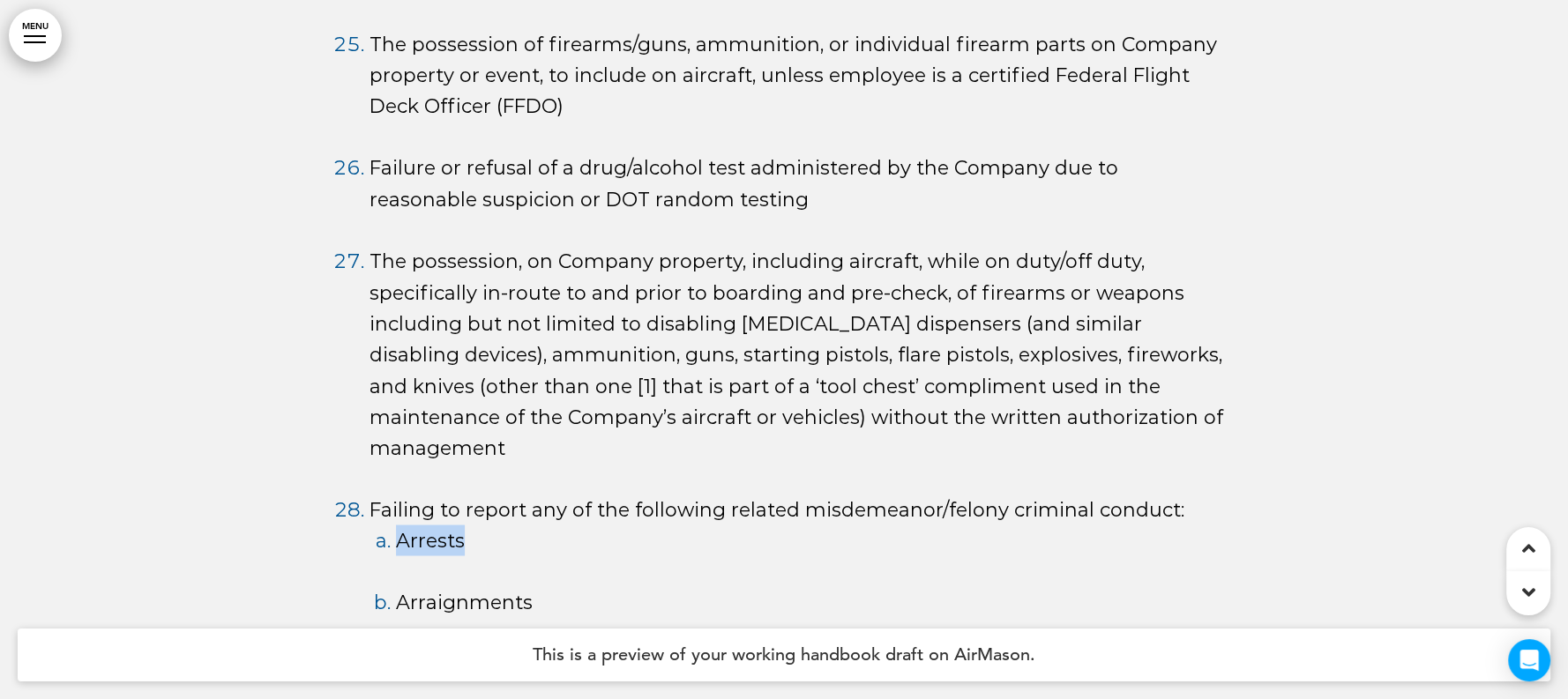 drag, startPoint x: 398, startPoint y: 286, endPoint x: 464, endPoint y: 286, distance: 66 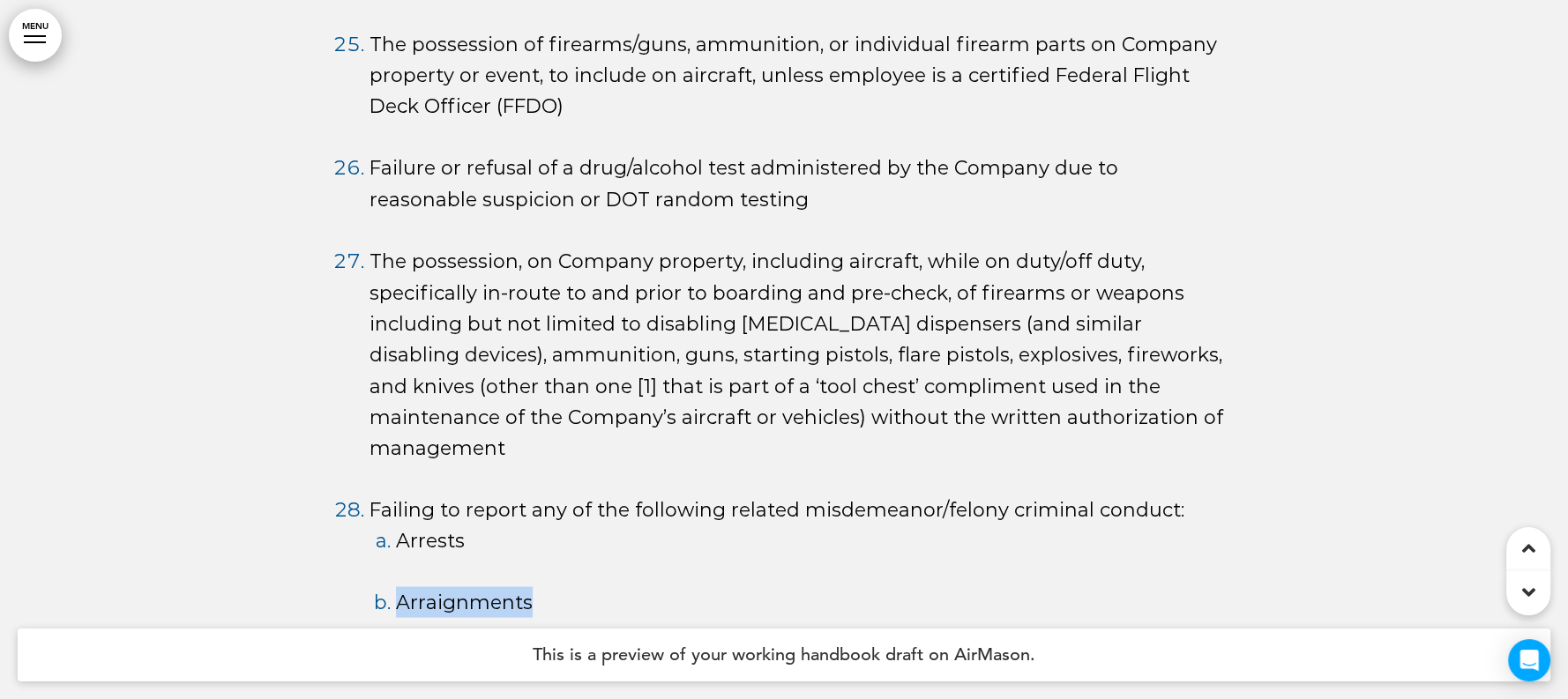 drag, startPoint x: 399, startPoint y: 348, endPoint x: 537, endPoint y: 343, distance: 138.09055 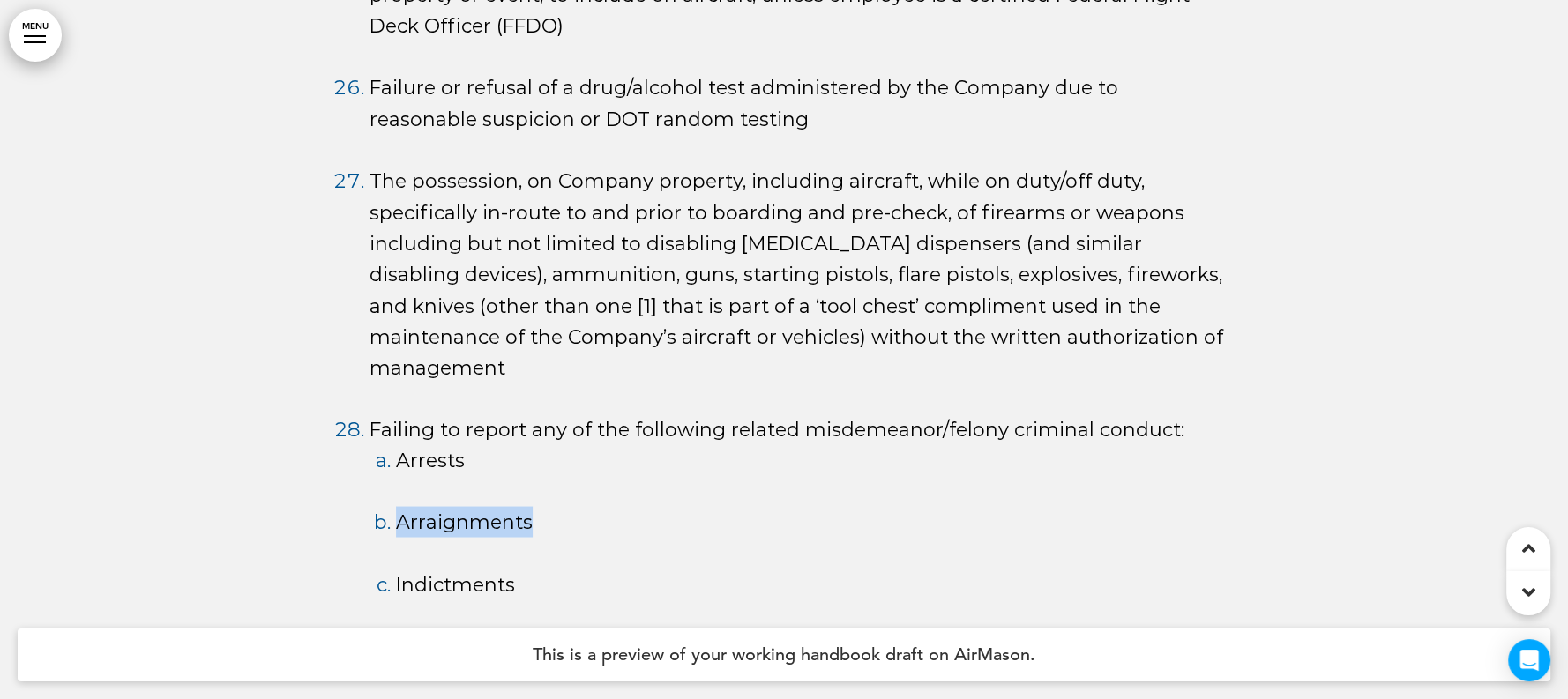 scroll, scrollTop: 102117, scrollLeft: 0, axis: vertical 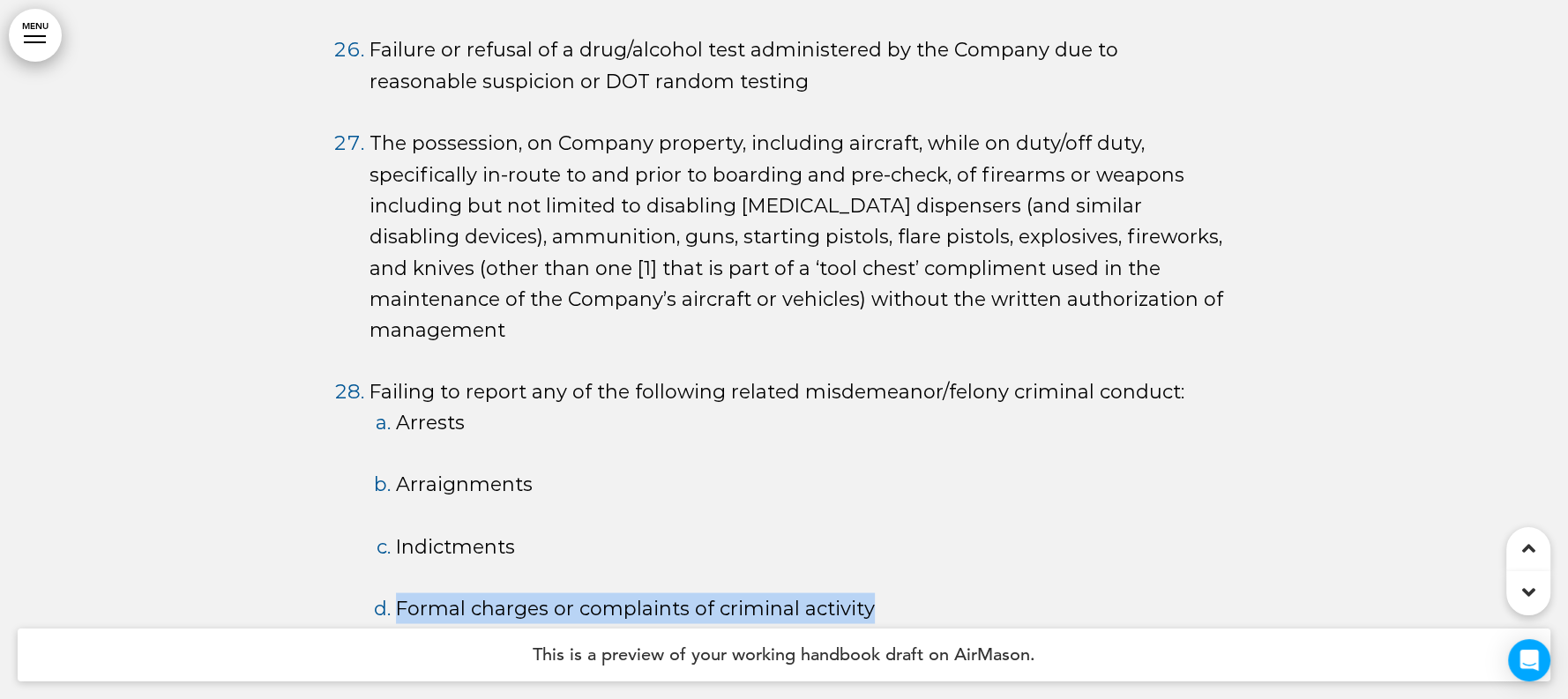 drag, startPoint x: 396, startPoint y: 361, endPoint x: 881, endPoint y: 361, distance: 485 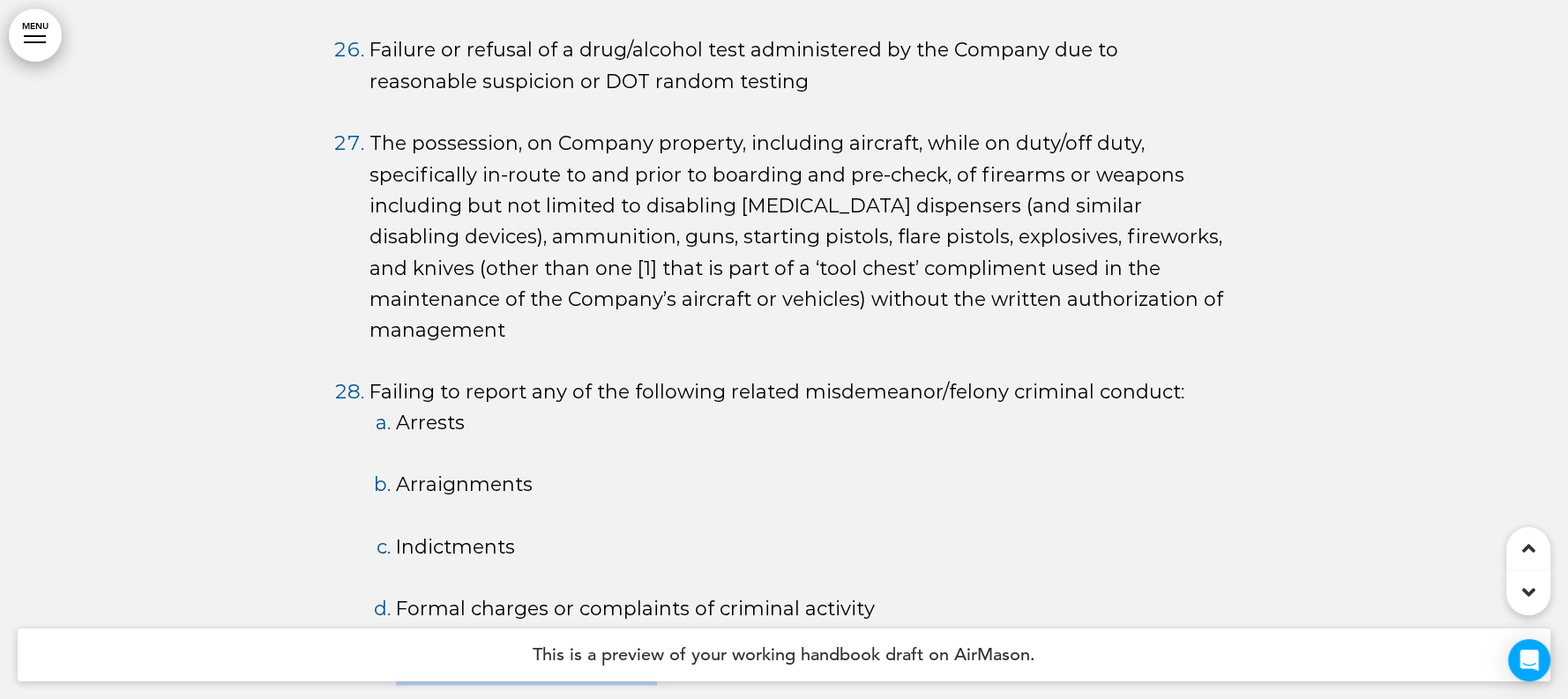 drag, startPoint x: 398, startPoint y: 416, endPoint x: 711, endPoint y: 414, distance: 313.00639 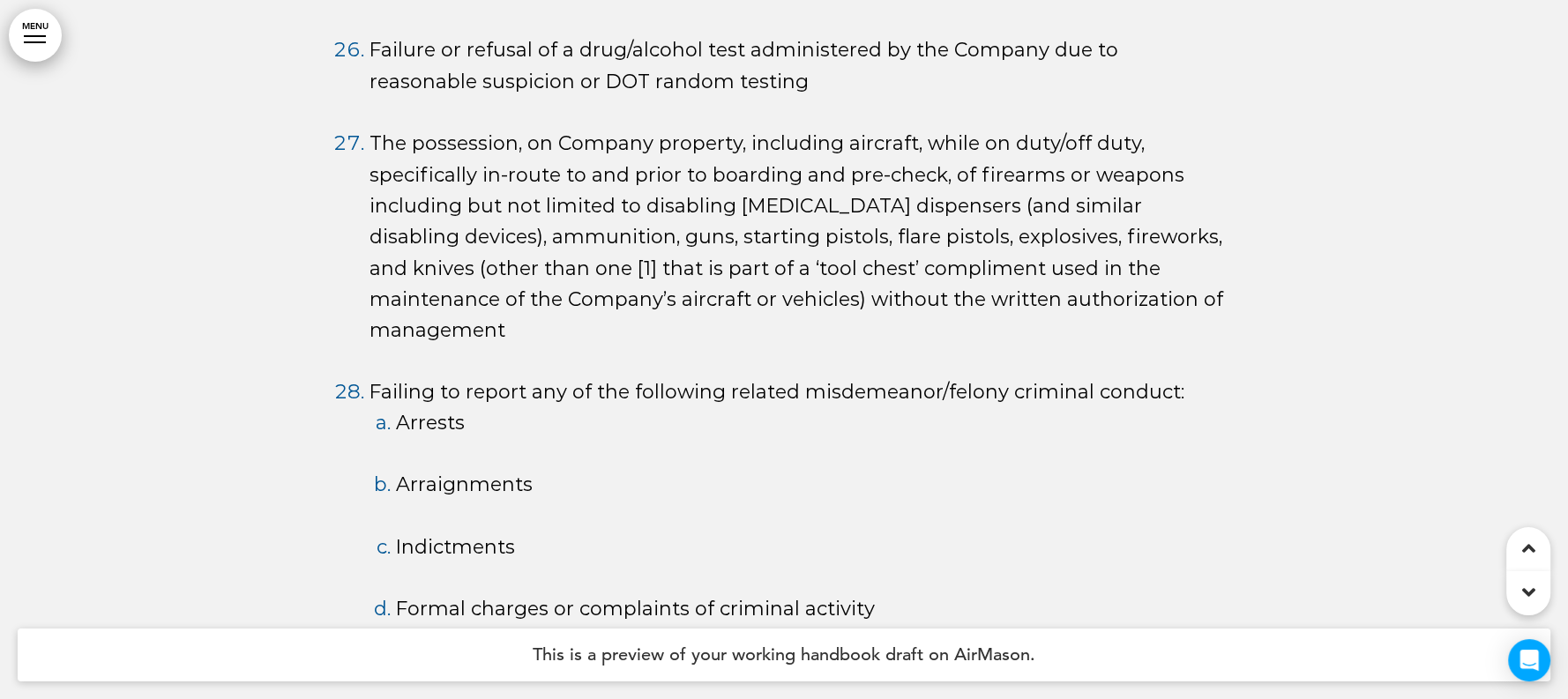drag, startPoint x: 401, startPoint y: 480, endPoint x: 548, endPoint y: 492, distance: 147.48898 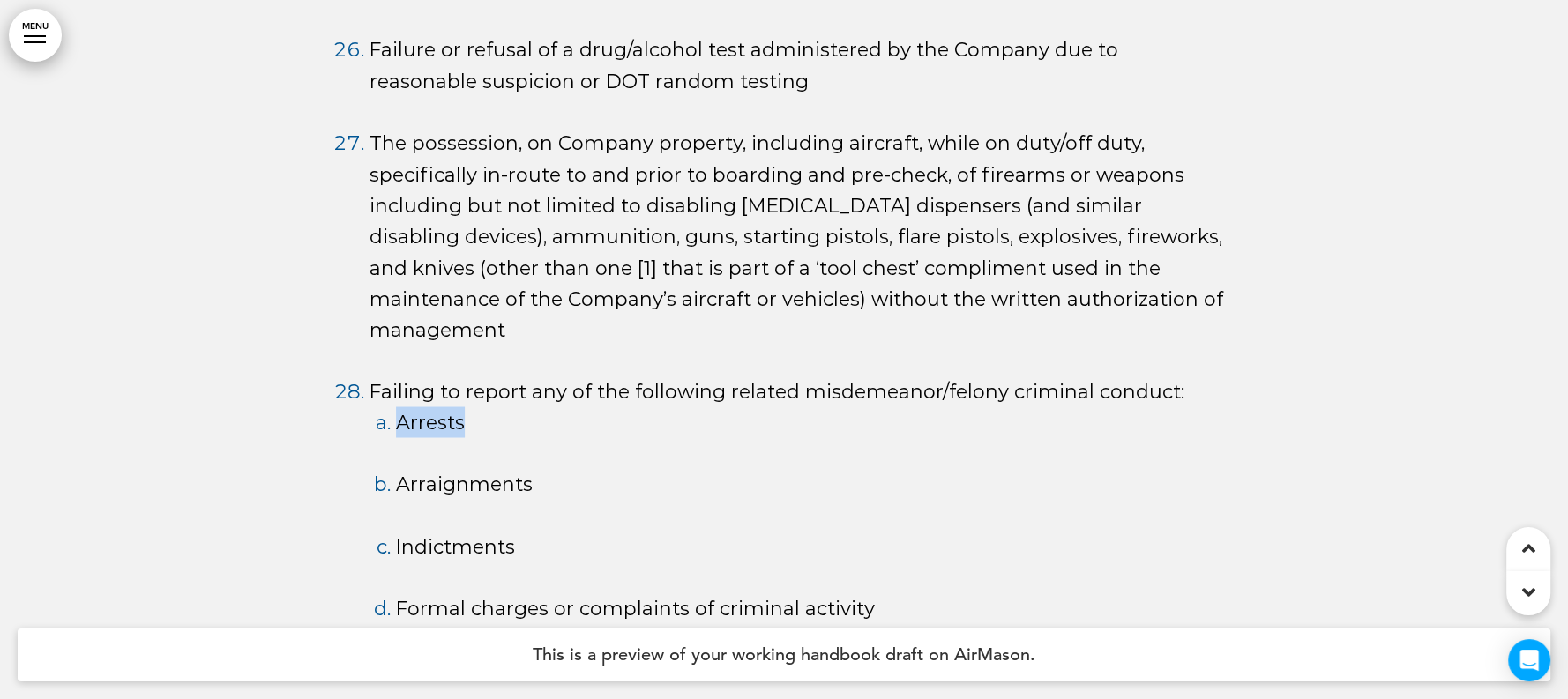 drag, startPoint x: 398, startPoint y: 174, endPoint x: 405, endPoint y: 223, distance: 49.497475 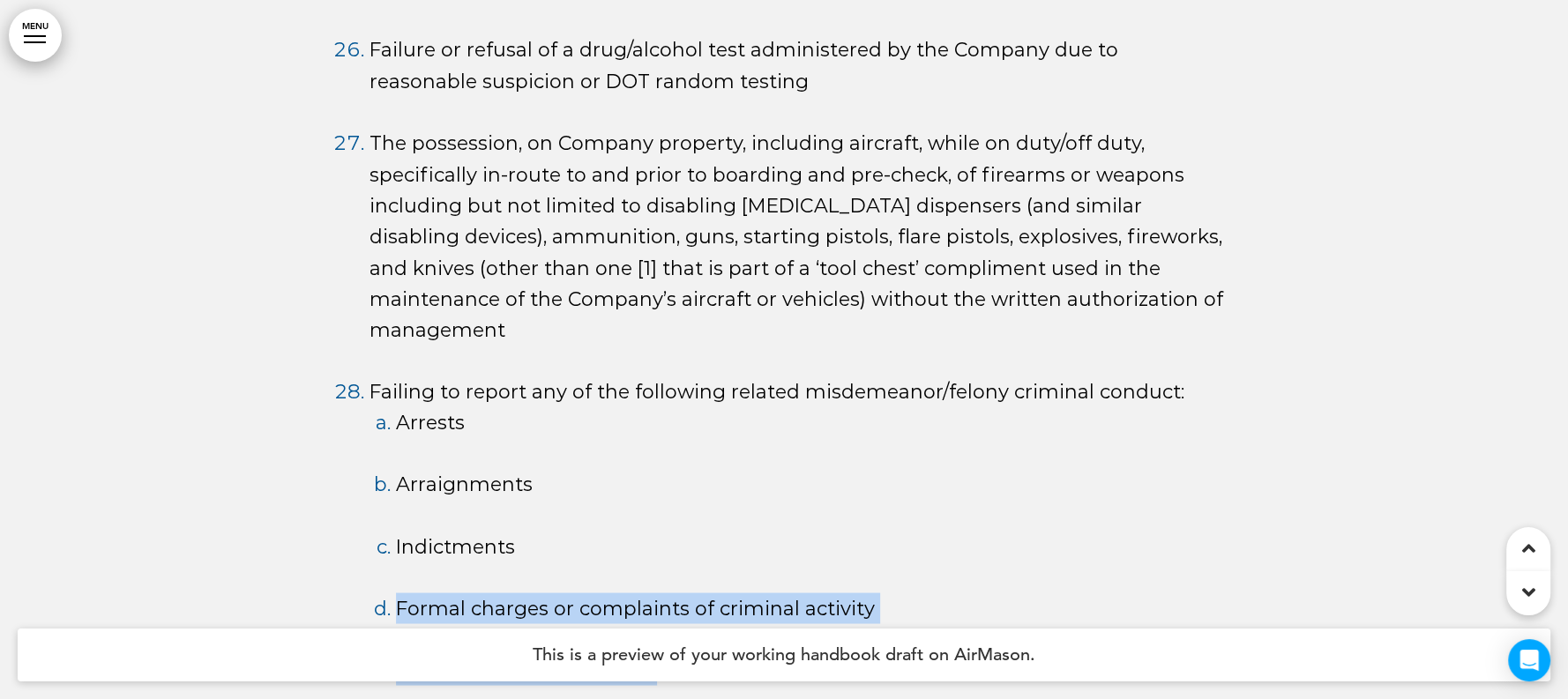 drag, startPoint x: 394, startPoint y: 357, endPoint x: 833, endPoint y: 384, distance: 439.82951 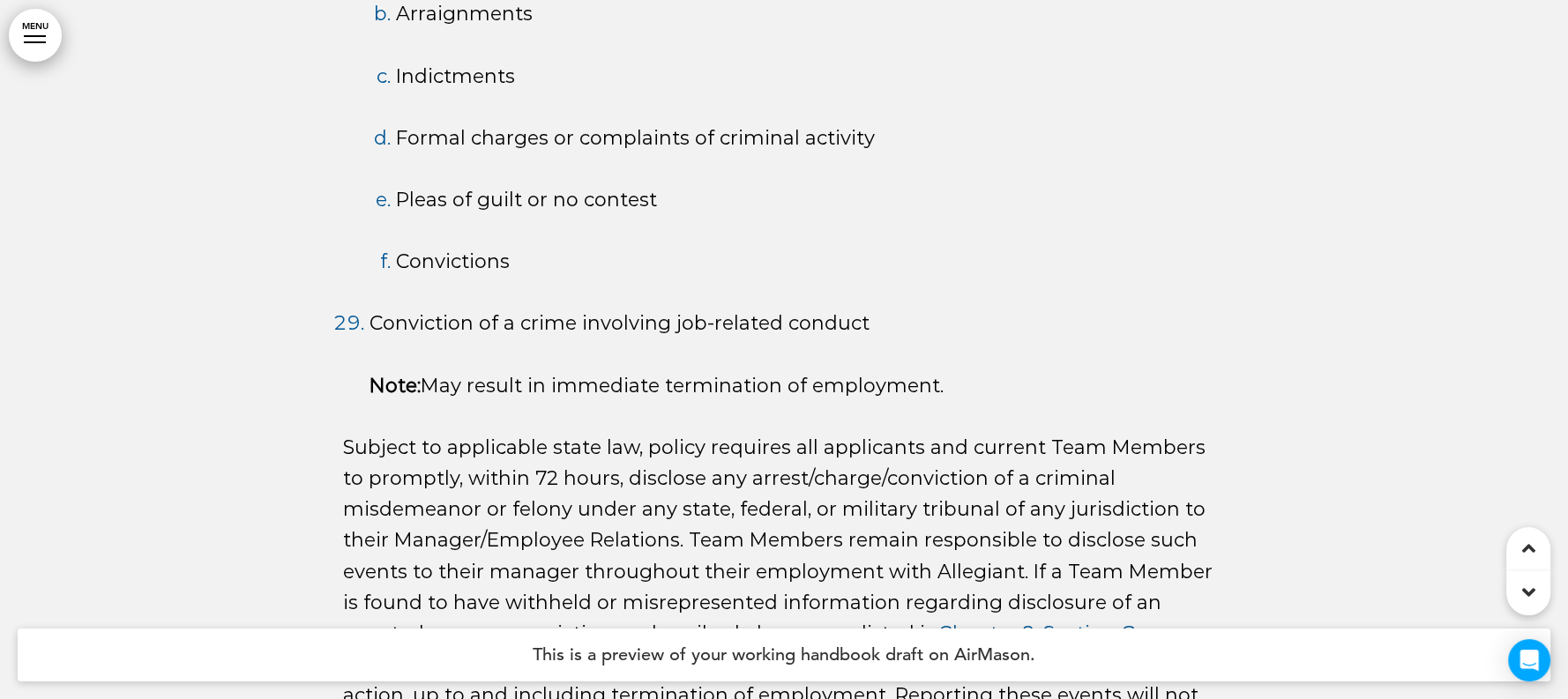 scroll, scrollTop: 102704, scrollLeft: 0, axis: vertical 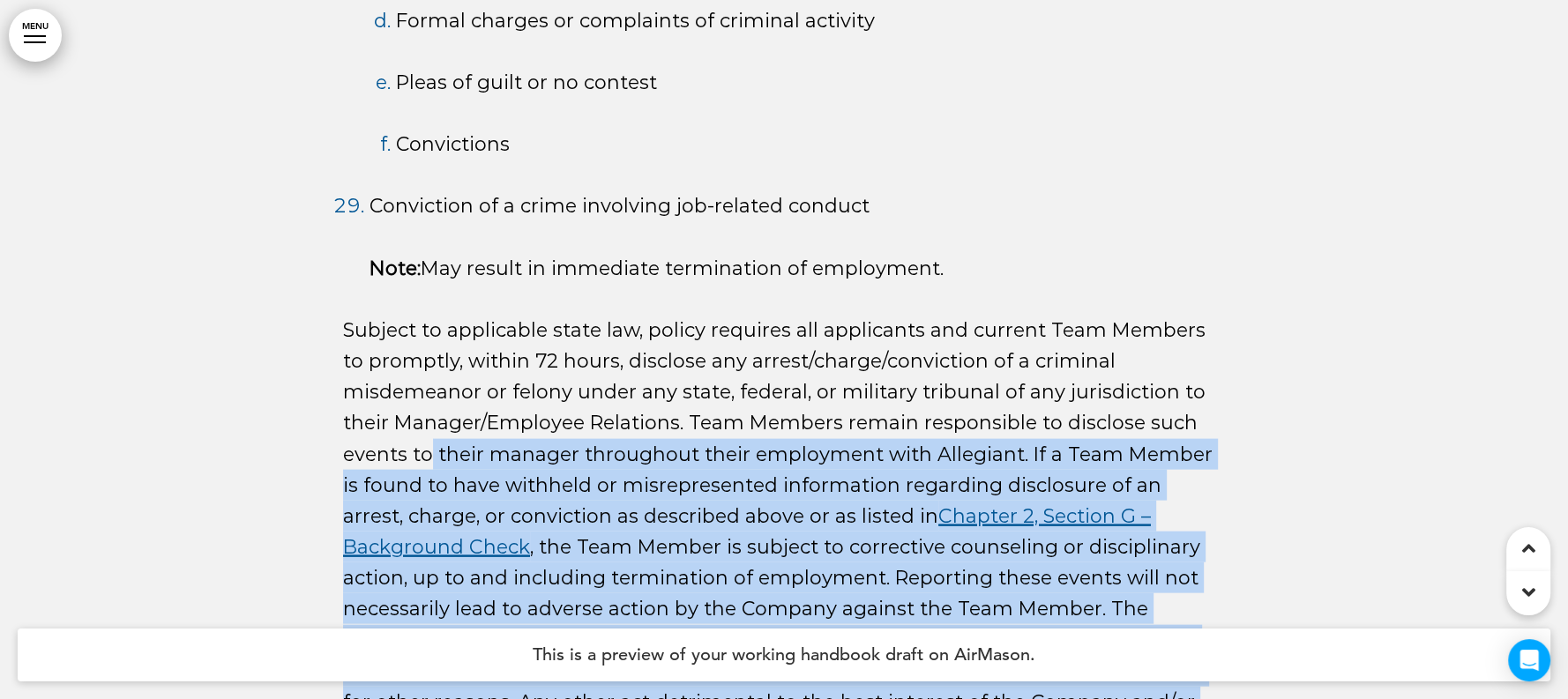 drag, startPoint x: 359, startPoint y: 221, endPoint x: 358, endPoint y: 211, distance: 10.0498756 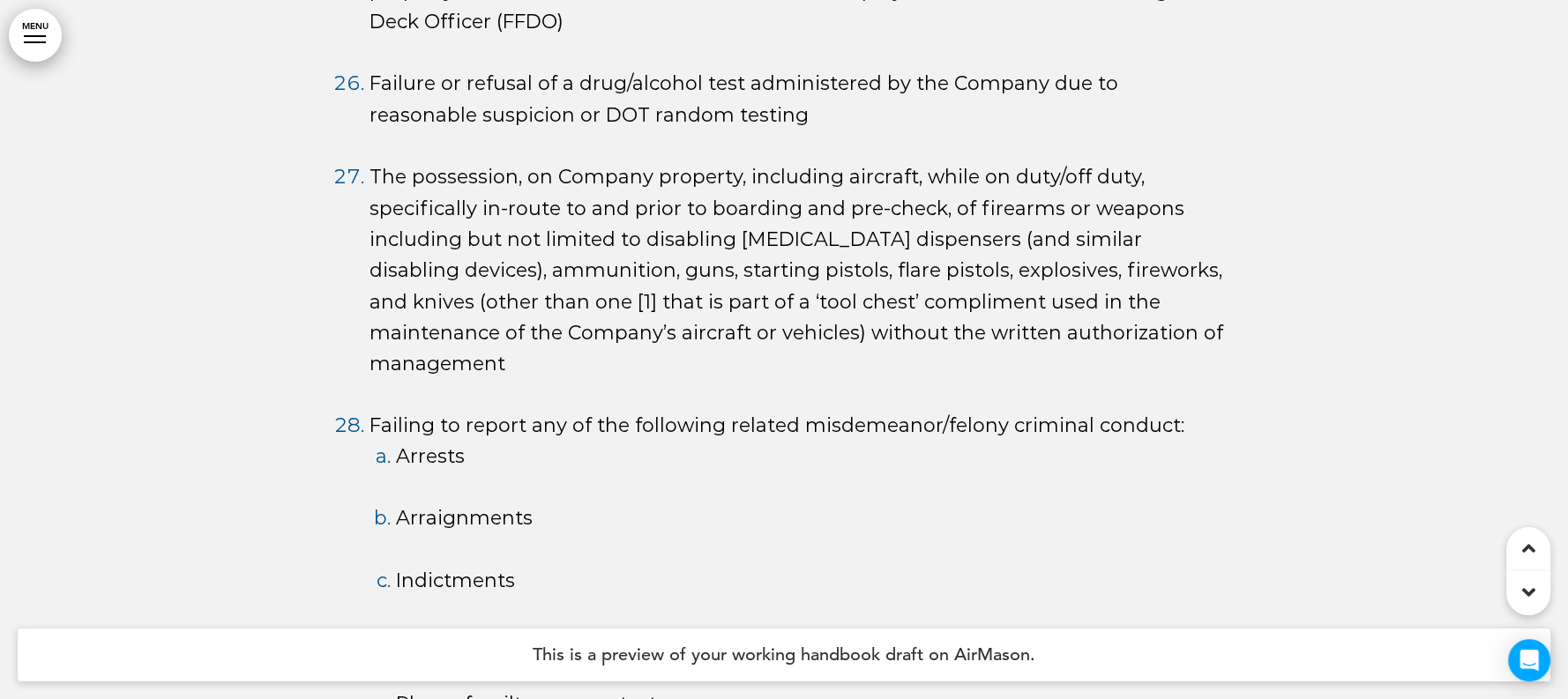 scroll, scrollTop: 102117, scrollLeft: 0, axis: vertical 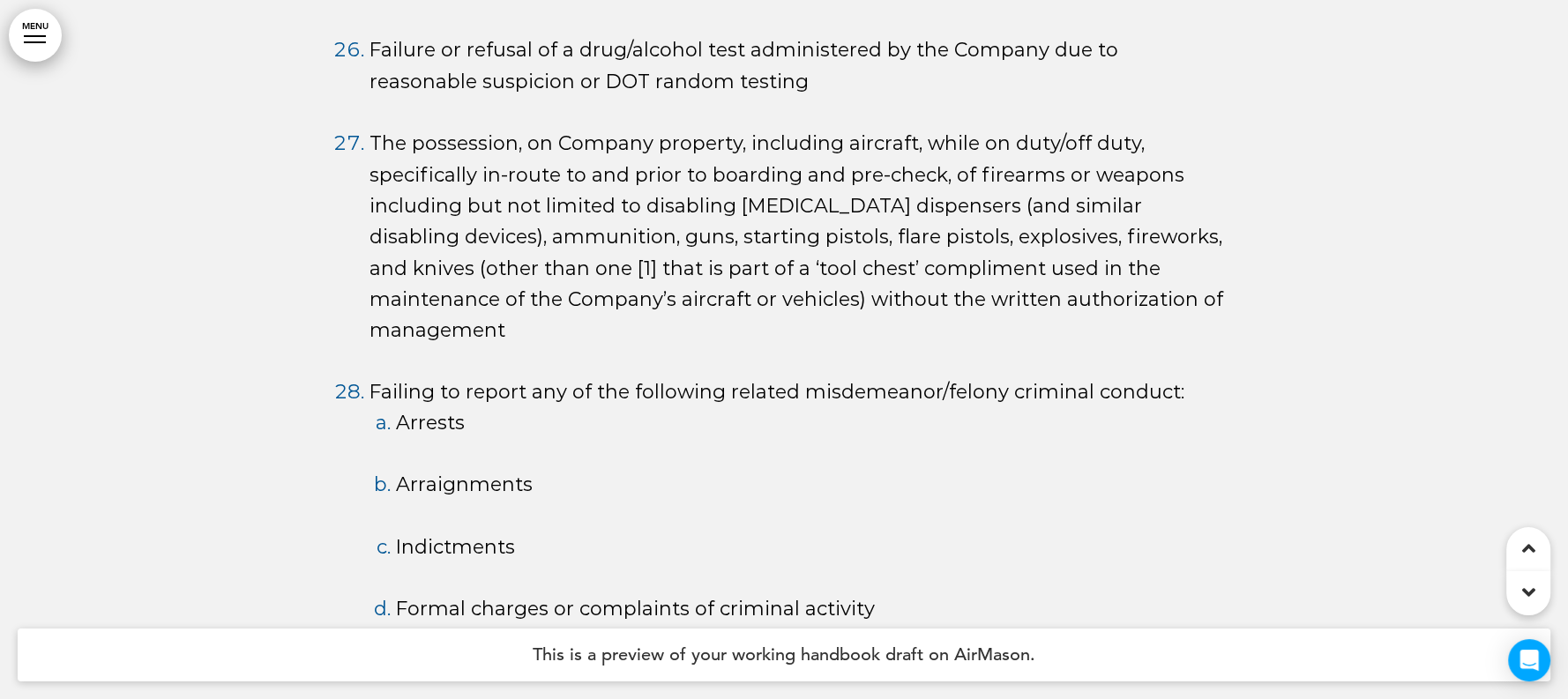 drag, startPoint x: 367, startPoint y: 129, endPoint x: 1206, endPoint y: 148, distance: 839.21511 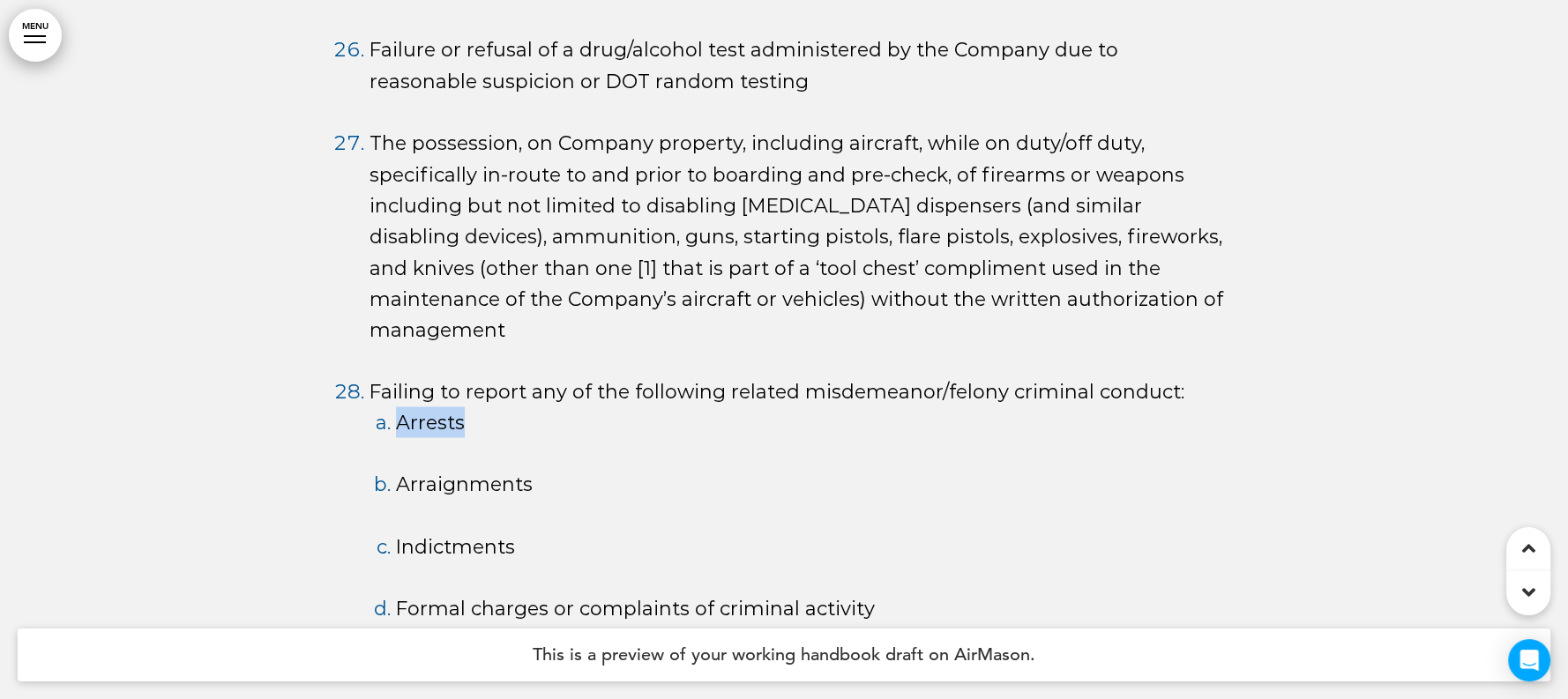 drag, startPoint x: 392, startPoint y: 165, endPoint x: 487, endPoint y: 182, distance: 96.50907 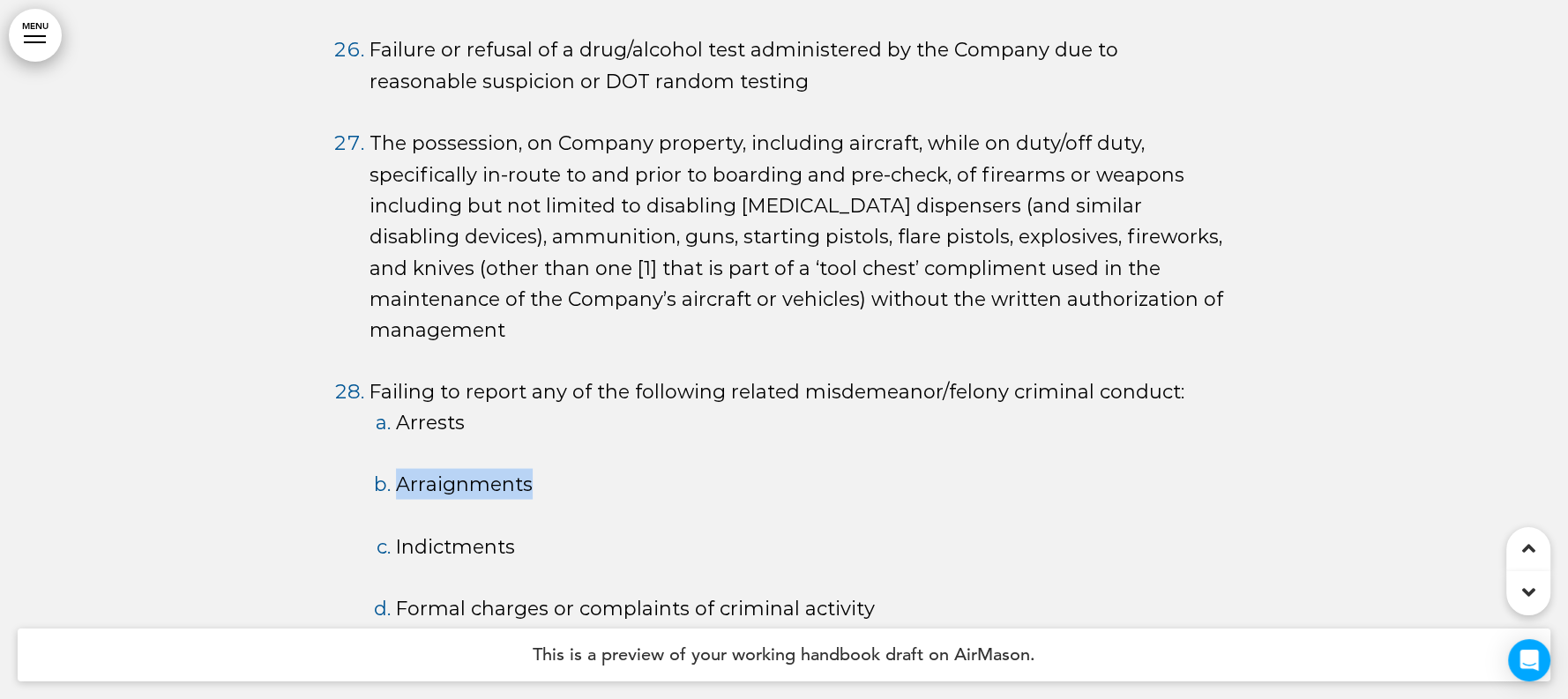 drag, startPoint x: 393, startPoint y: 234, endPoint x: 535, endPoint y: 244, distance: 142.35168 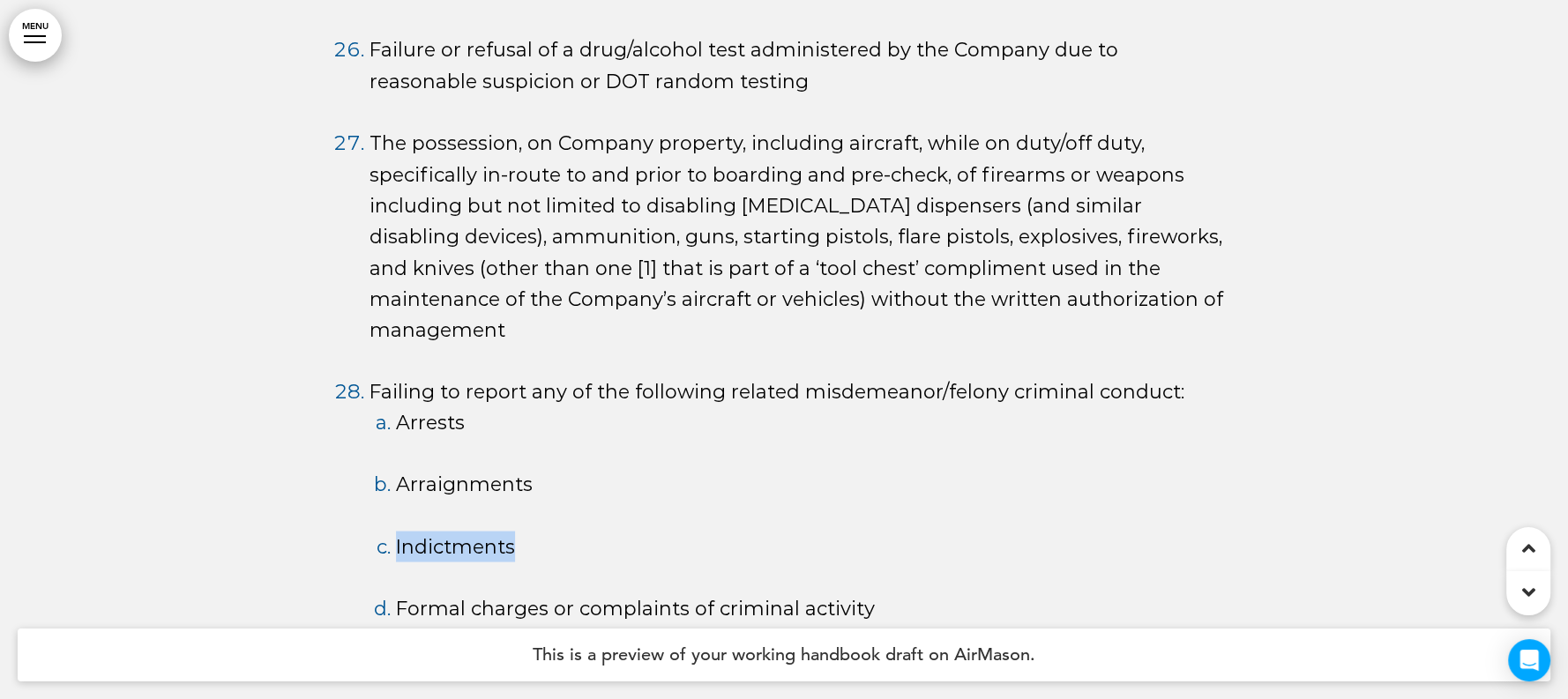 drag, startPoint x: 396, startPoint y: 290, endPoint x: 529, endPoint y: 289, distance: 133.00376 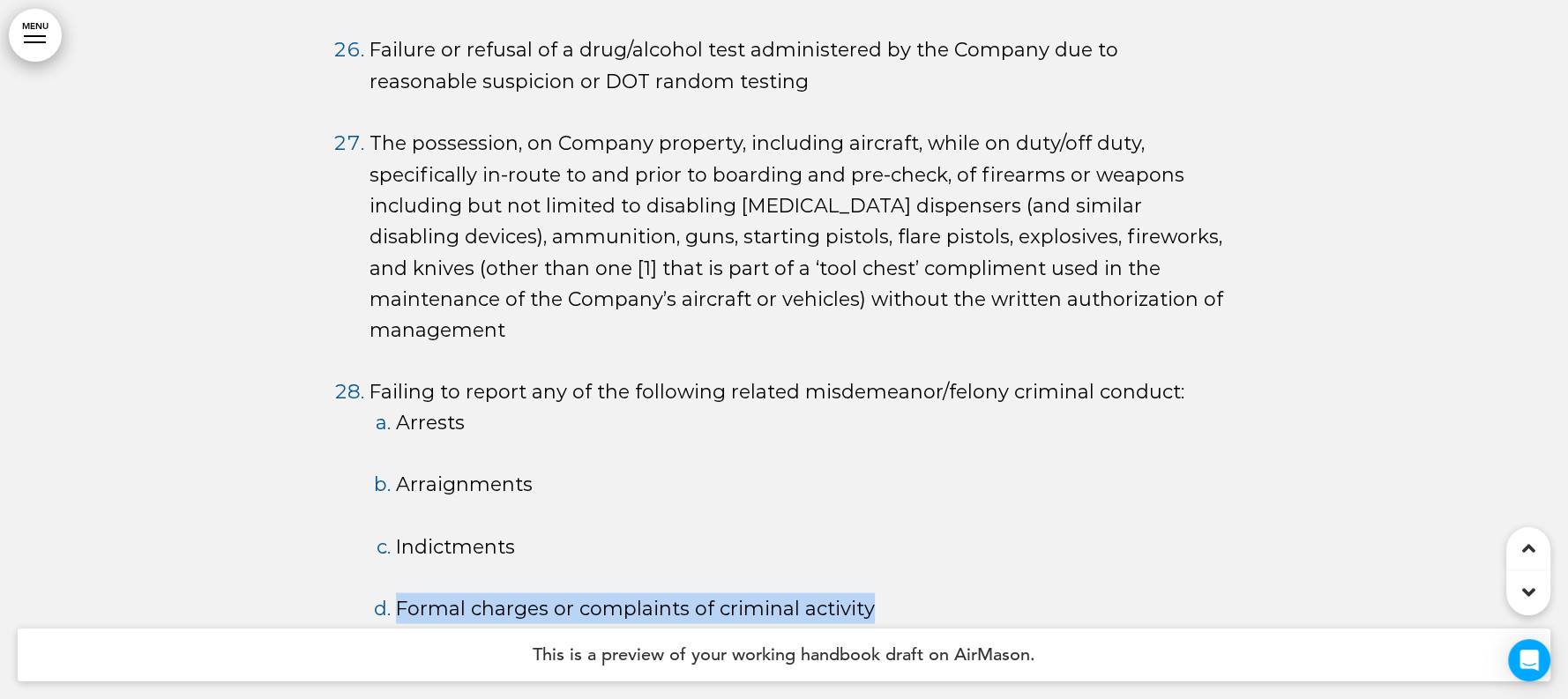 drag, startPoint x: 397, startPoint y: 349, endPoint x: 848, endPoint y: 382, distance: 452.20571 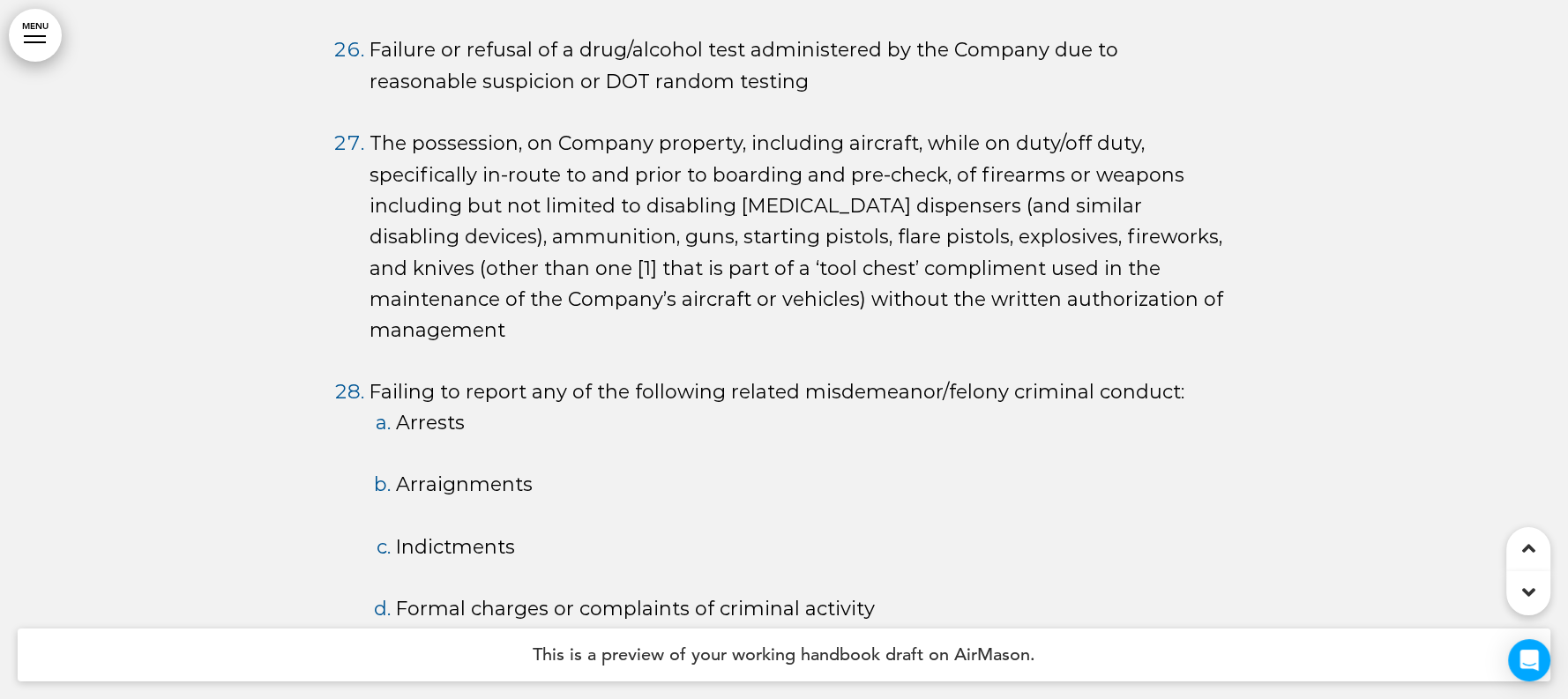 drag, startPoint x: 398, startPoint y: 481, endPoint x: 720, endPoint y: 529, distance: 325.558 